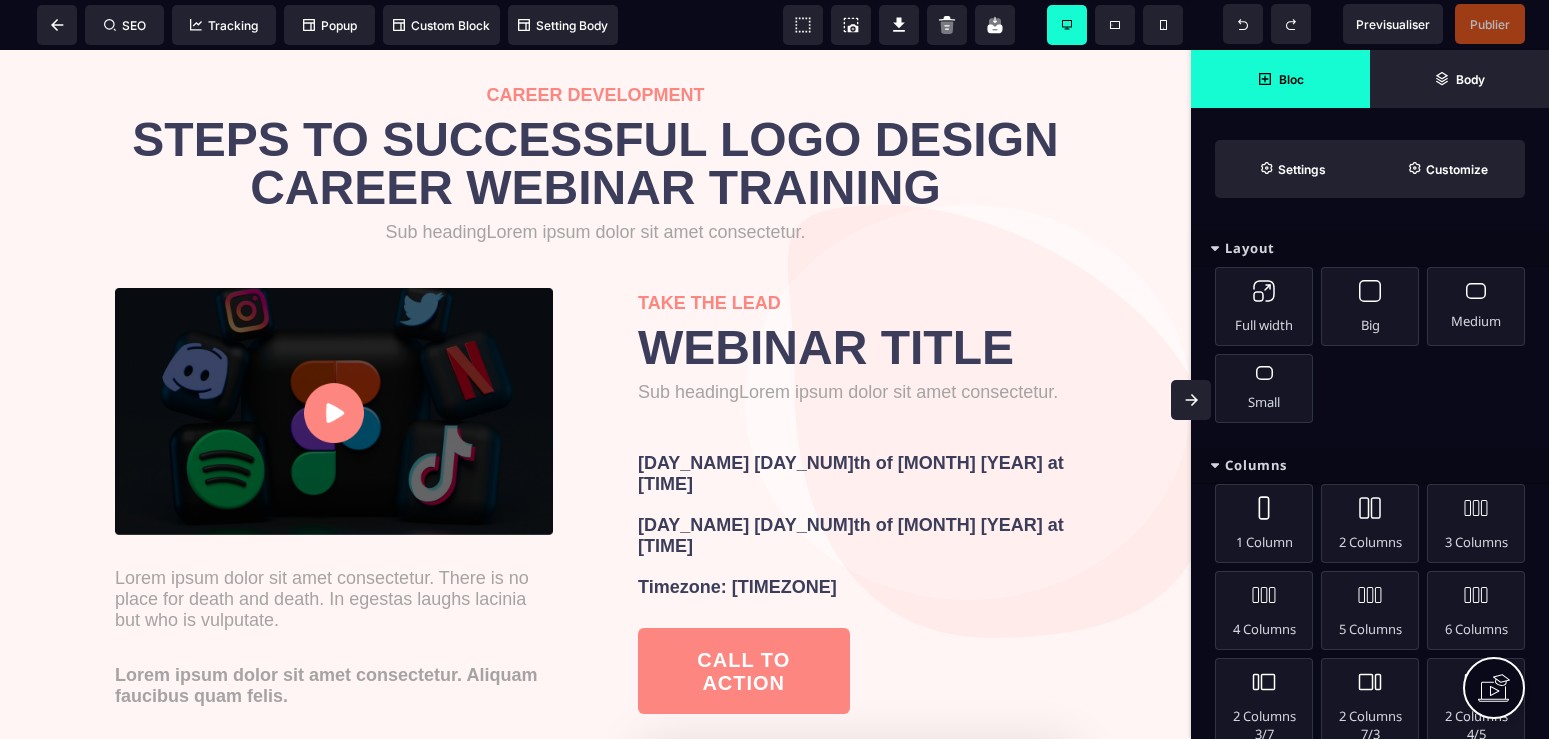 scroll, scrollTop: 0, scrollLeft: 0, axis: both 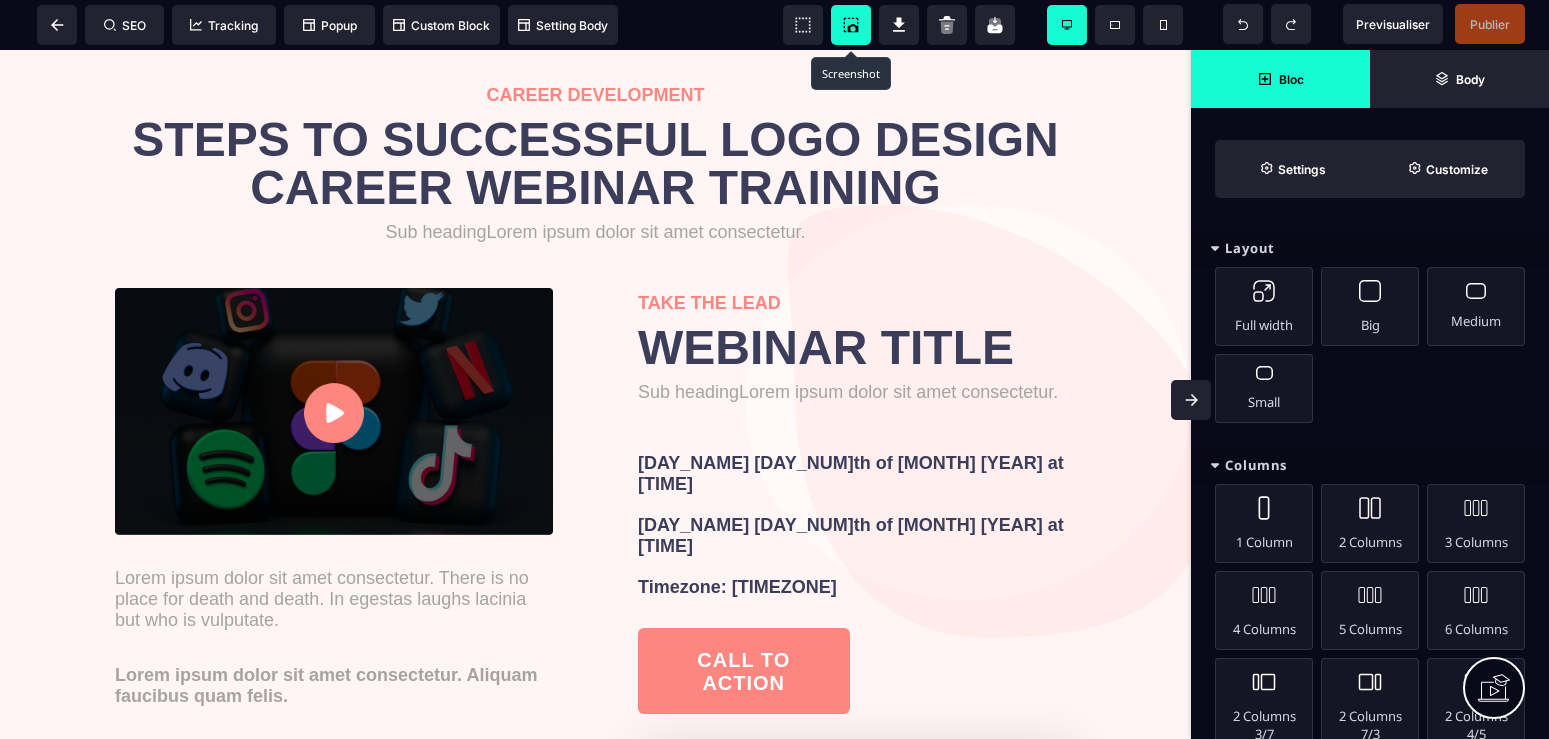 click 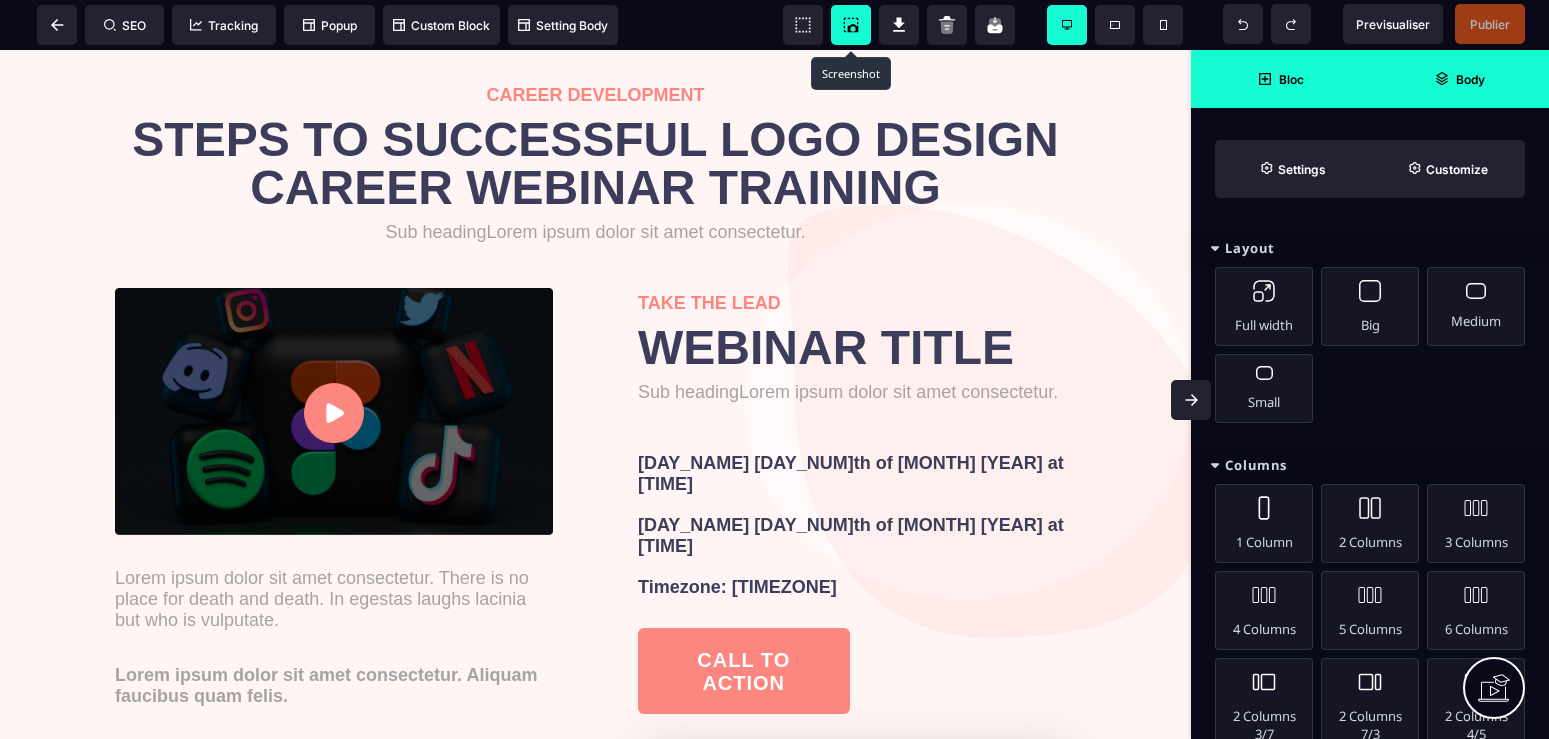 click on "Body" at bounding box center (1459, 79) 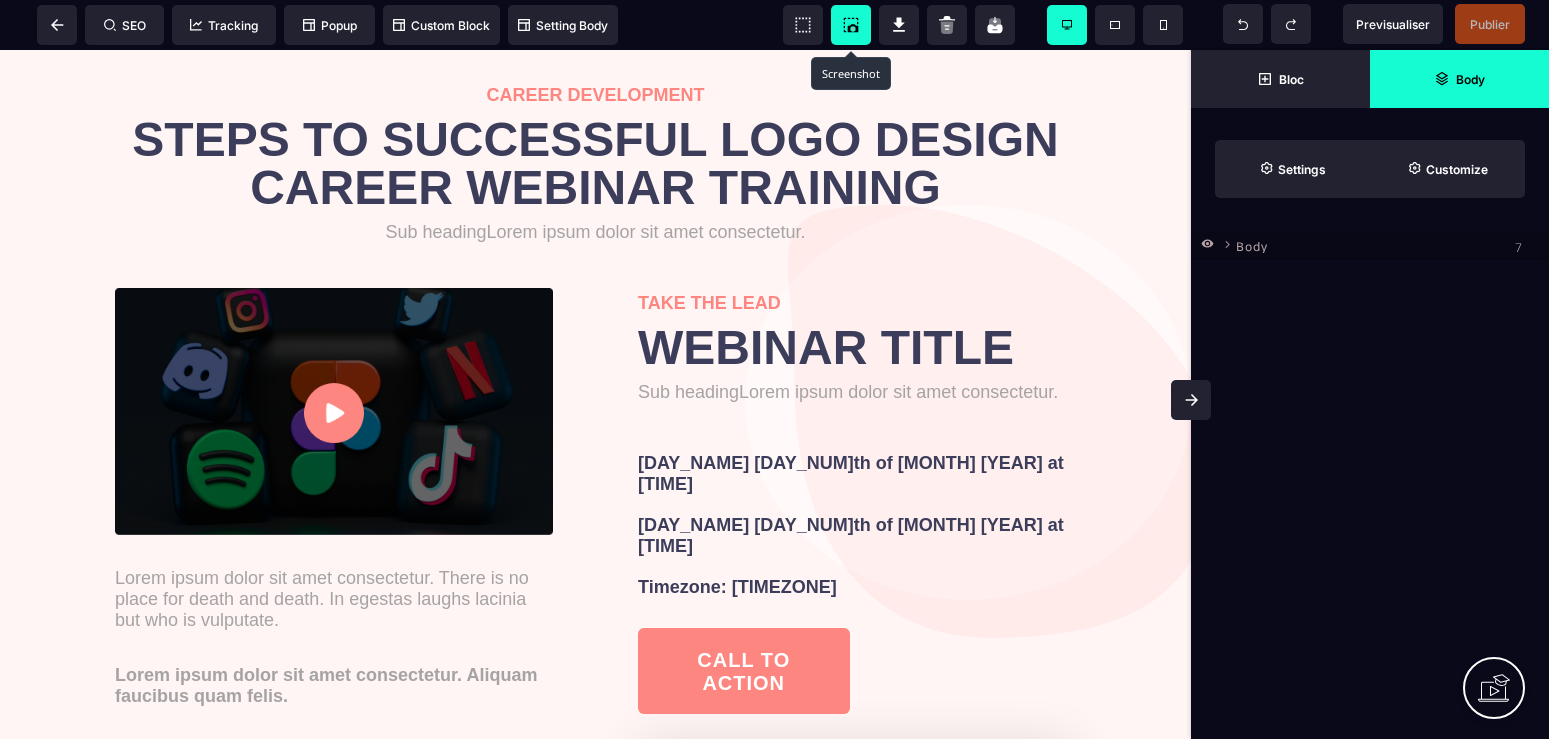 click on "Body" at bounding box center (1252, 243) 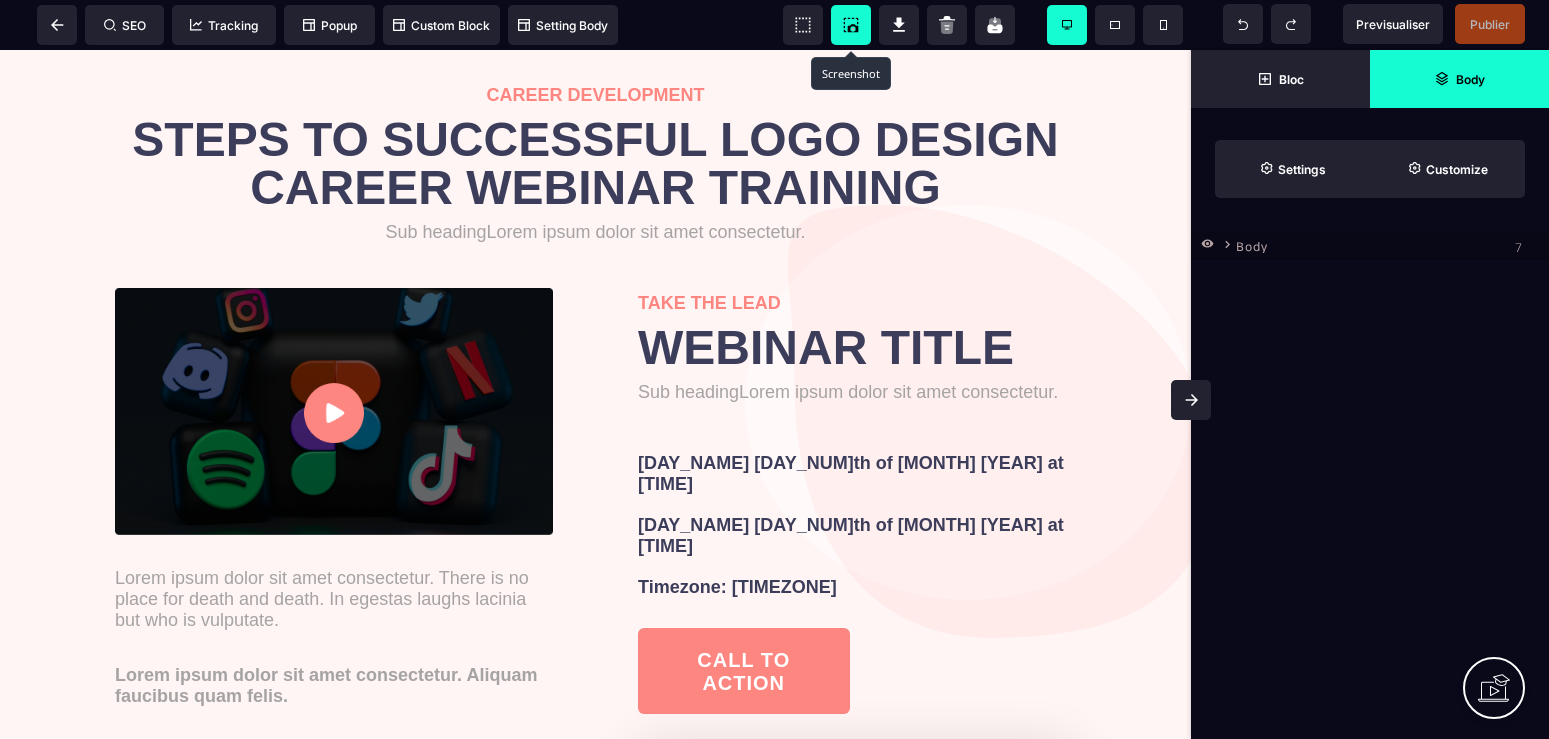 click 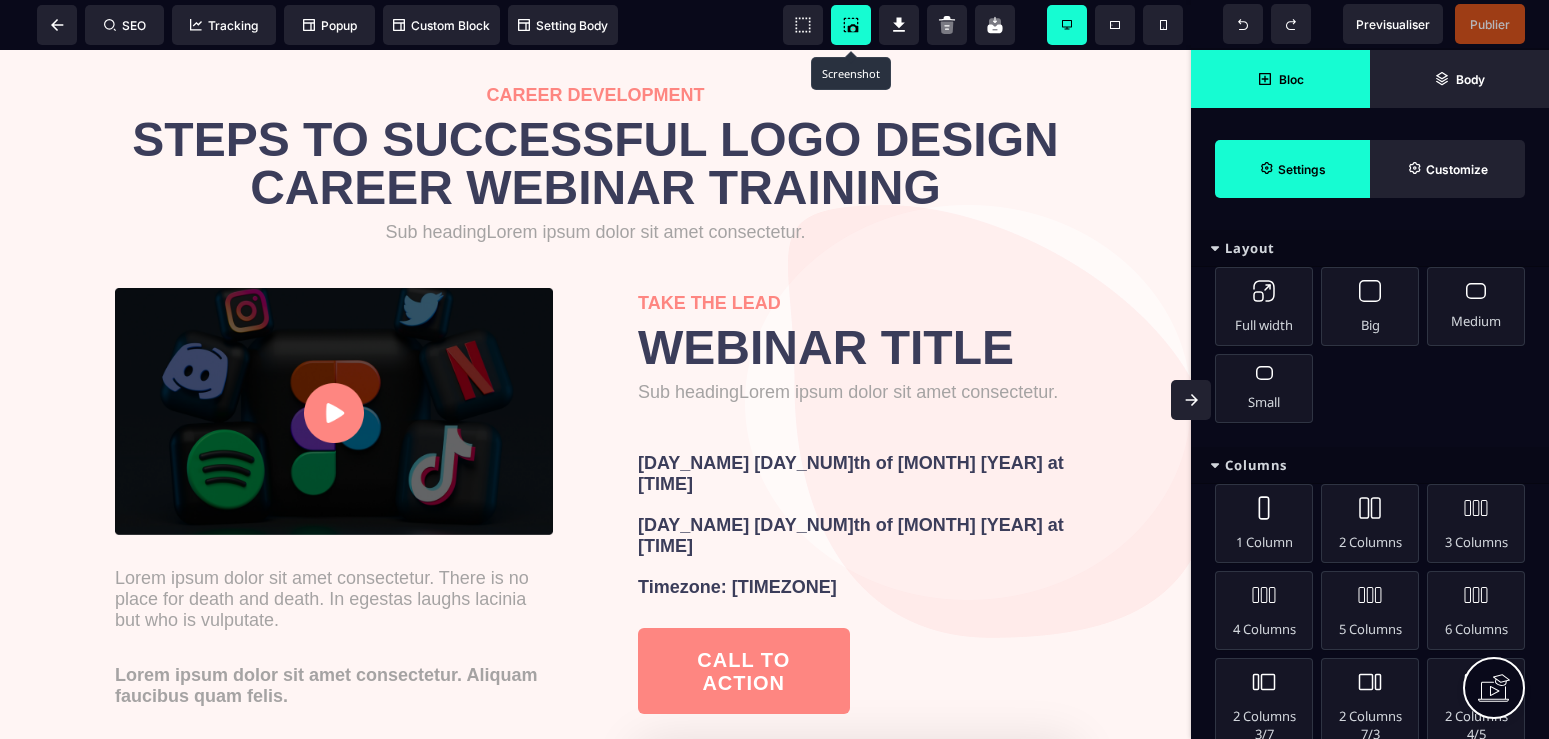 click on "Settings" at bounding box center [1302, 169] 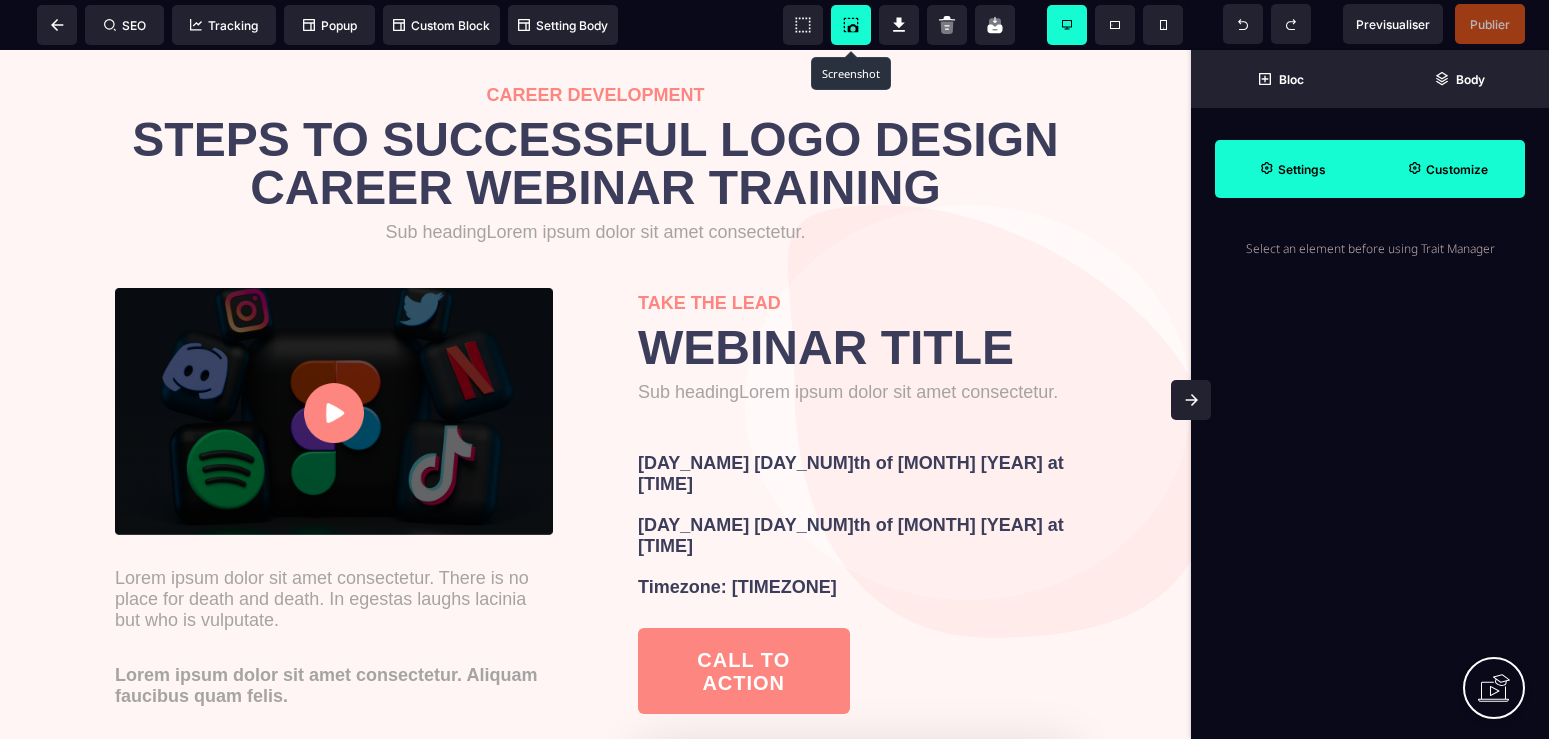 click on "Customize" at bounding box center [1447, 169] 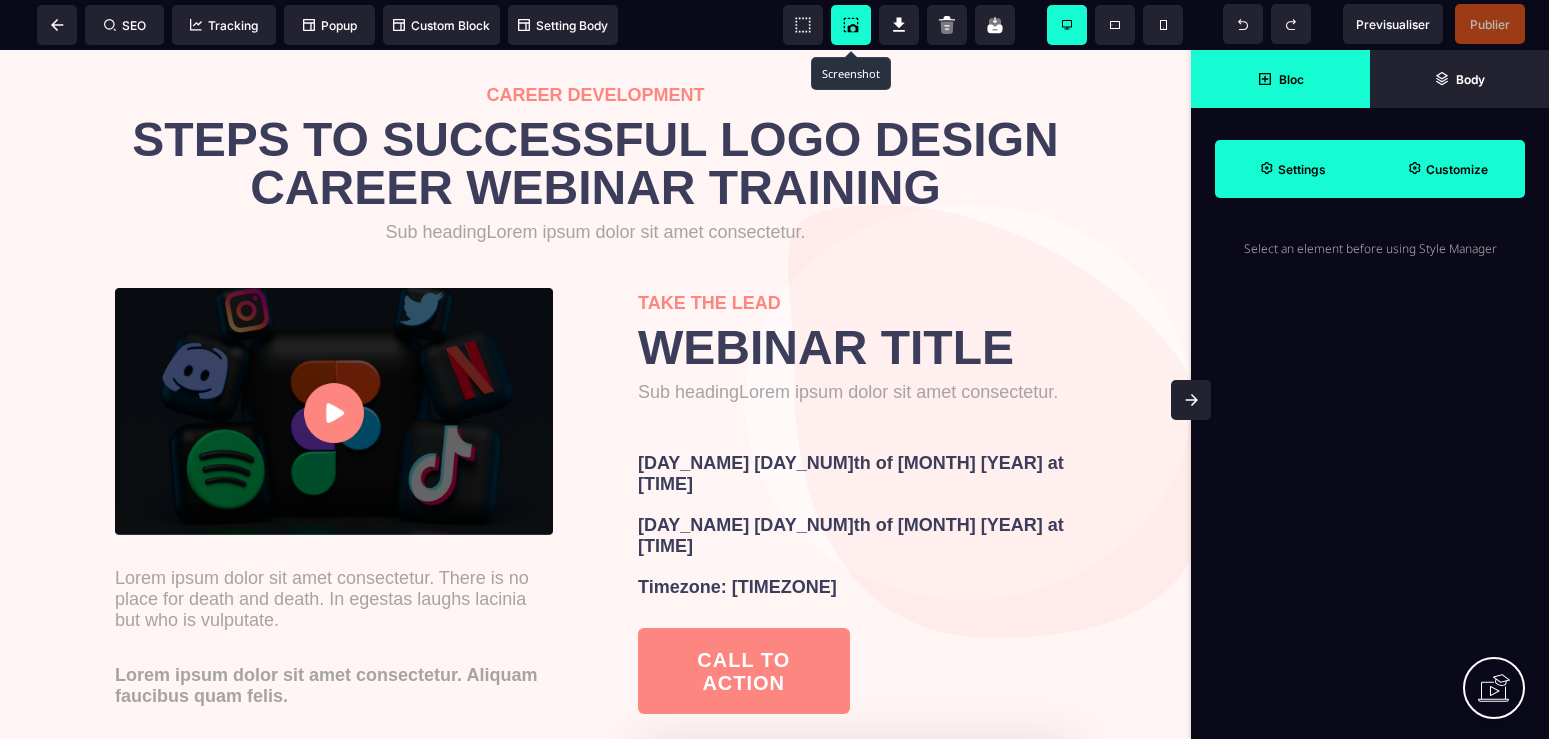 click on "Bloc" at bounding box center (1280, 79) 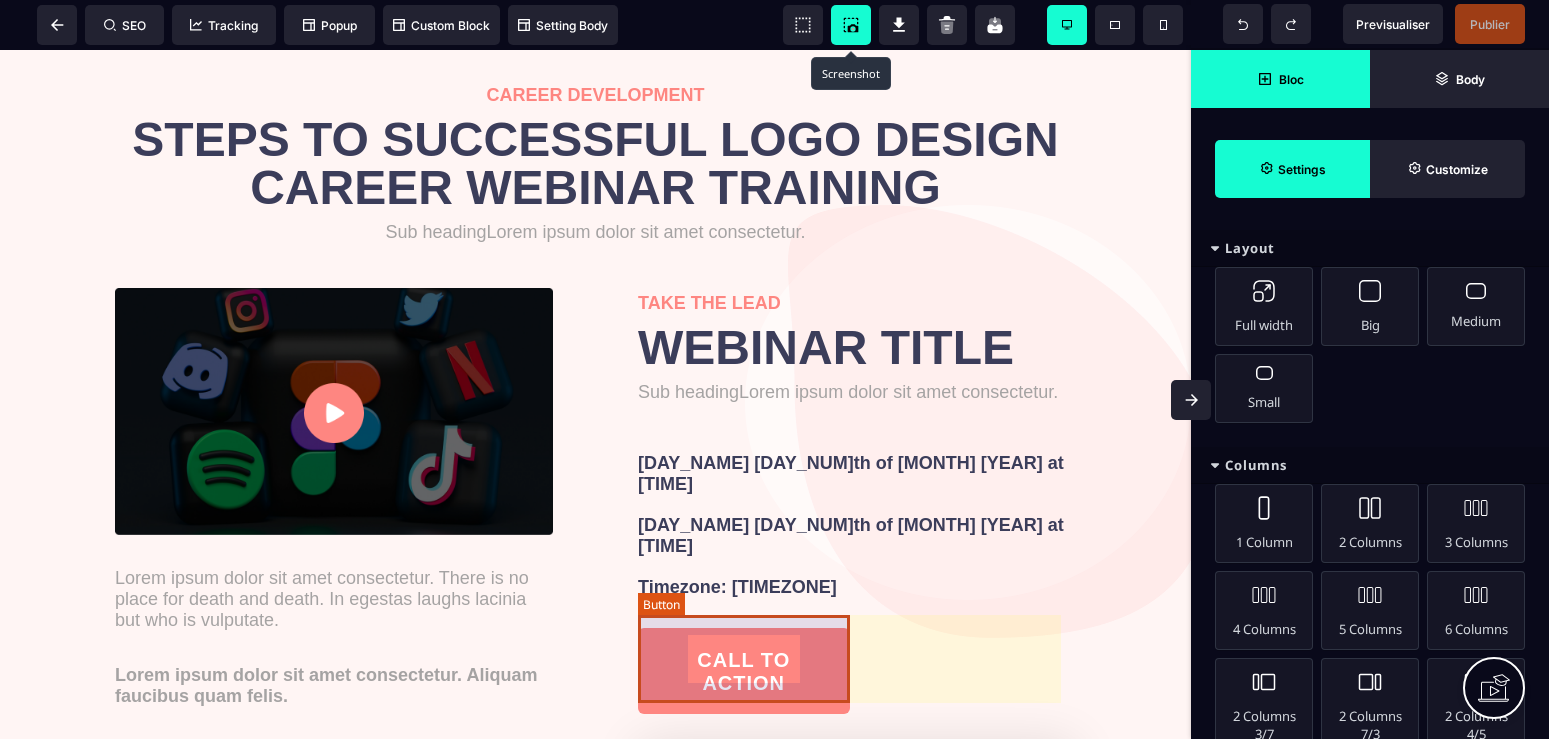 click on "CALL TO ACTION" at bounding box center [744, 672] 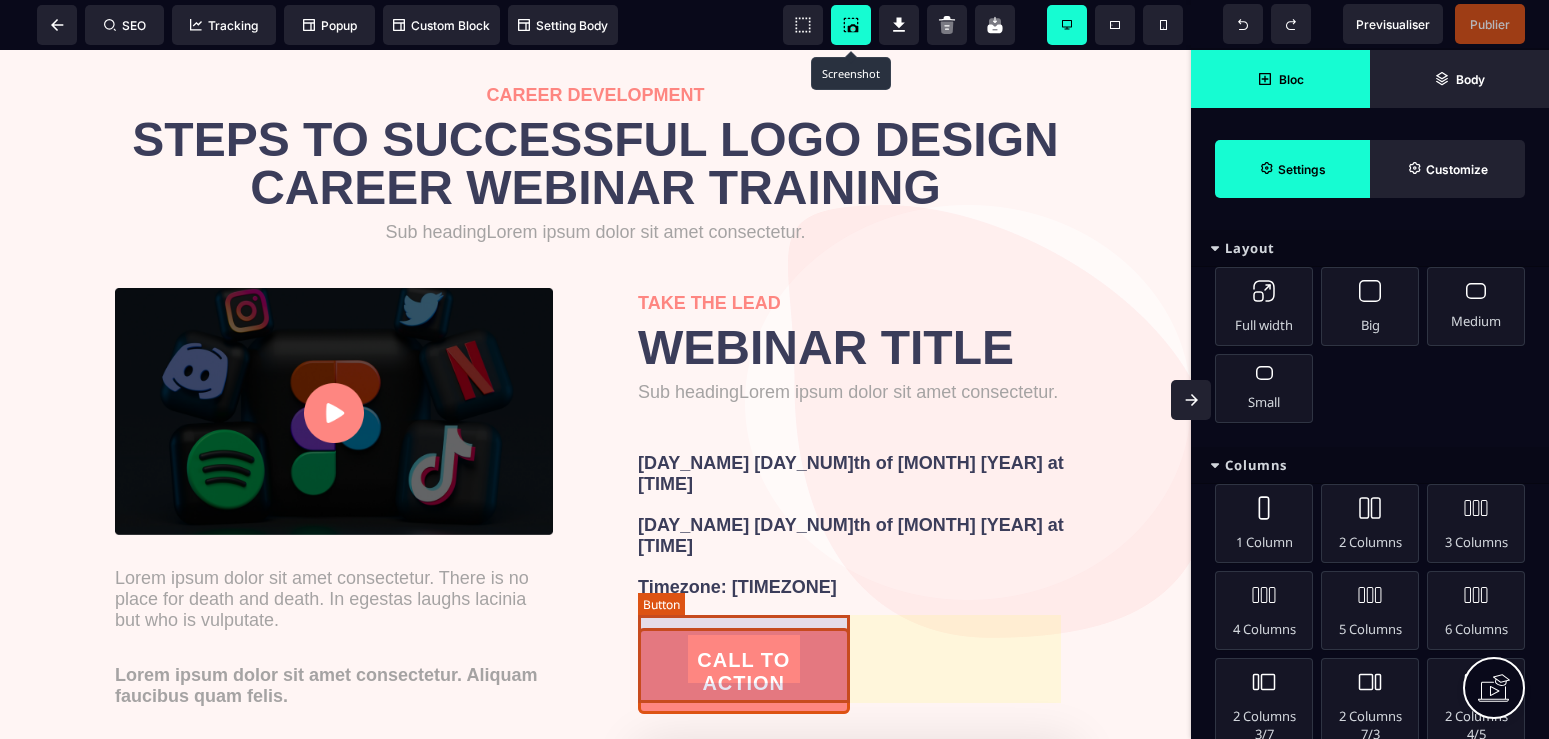 select on "***" 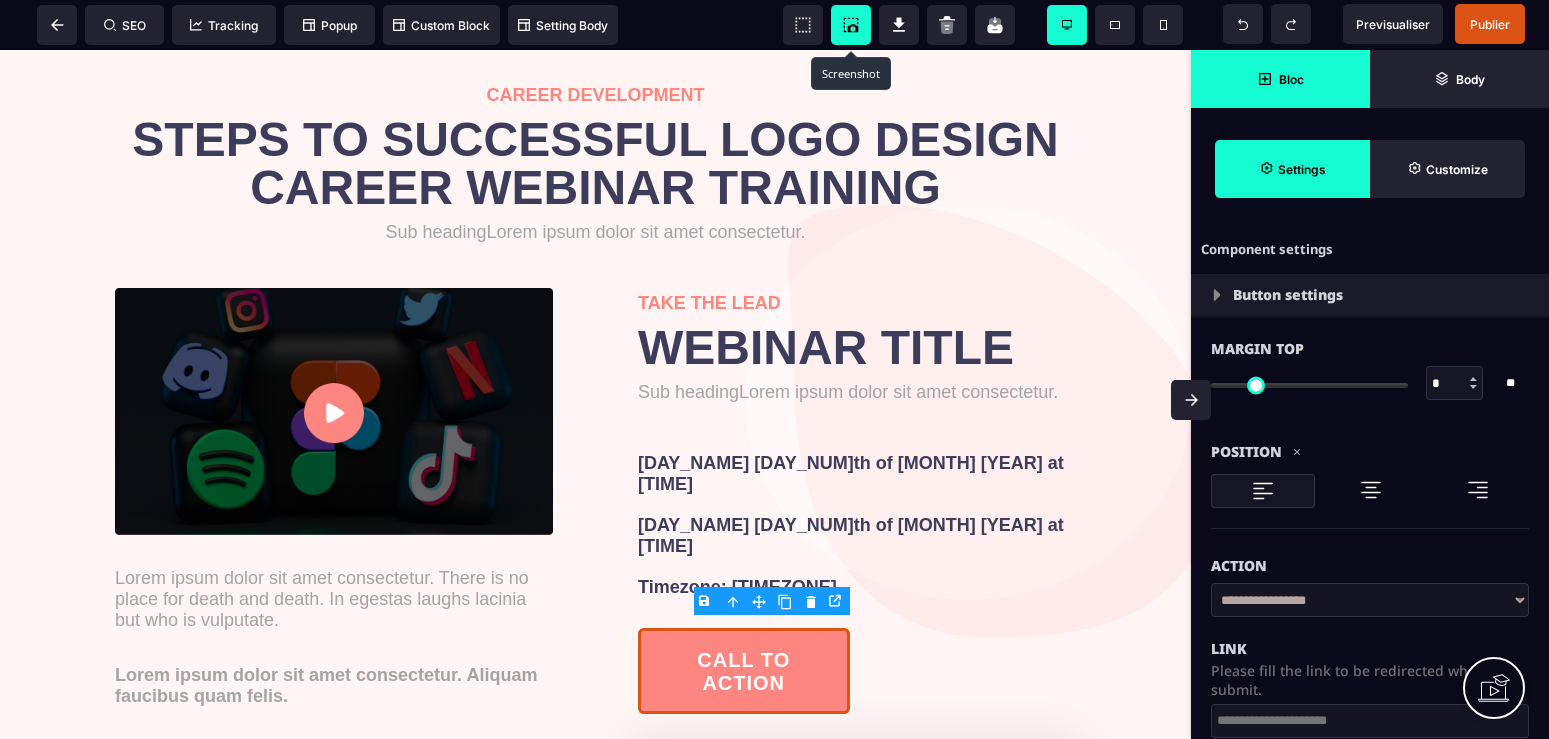 click on "Button settings" at bounding box center [1370, 295] 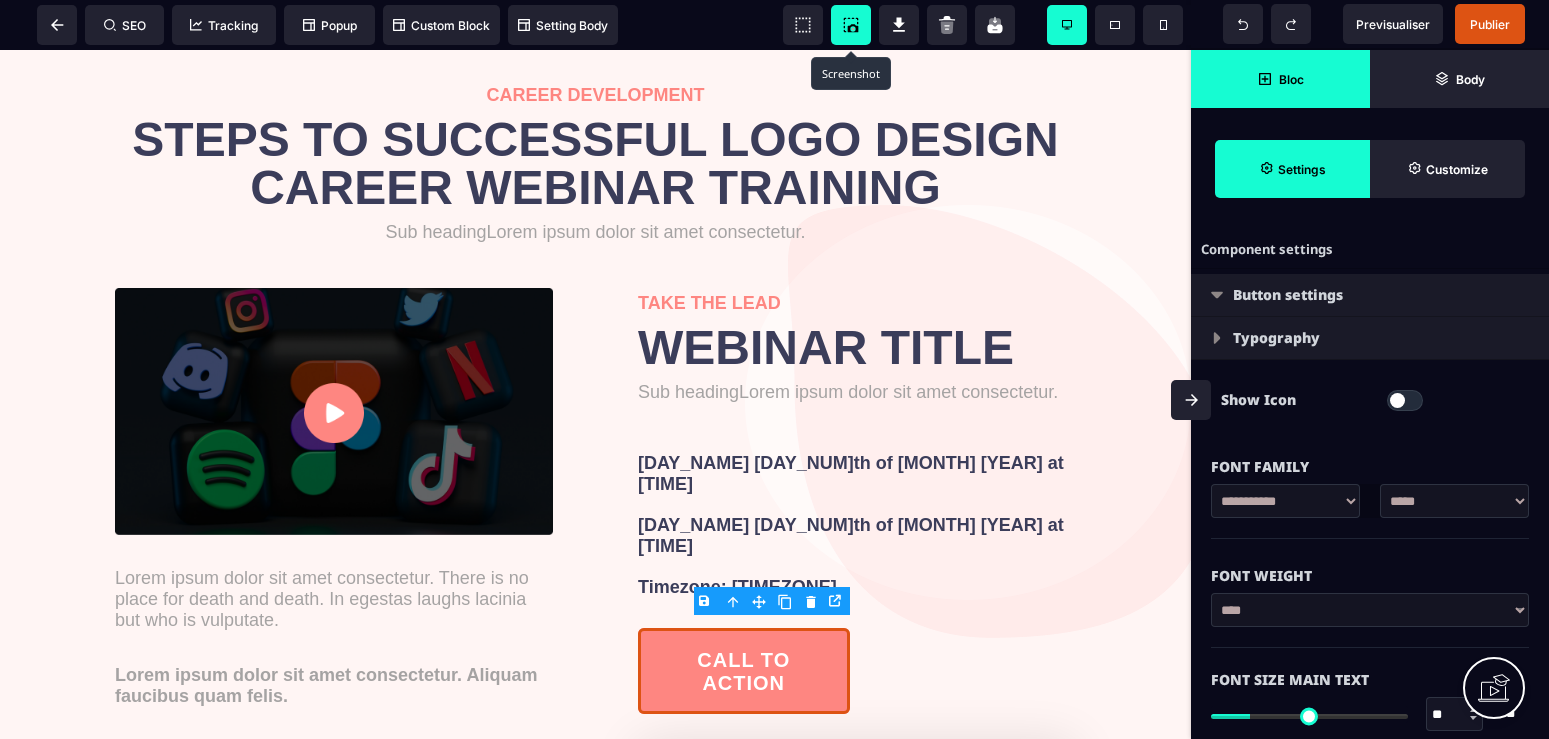 type on "*" 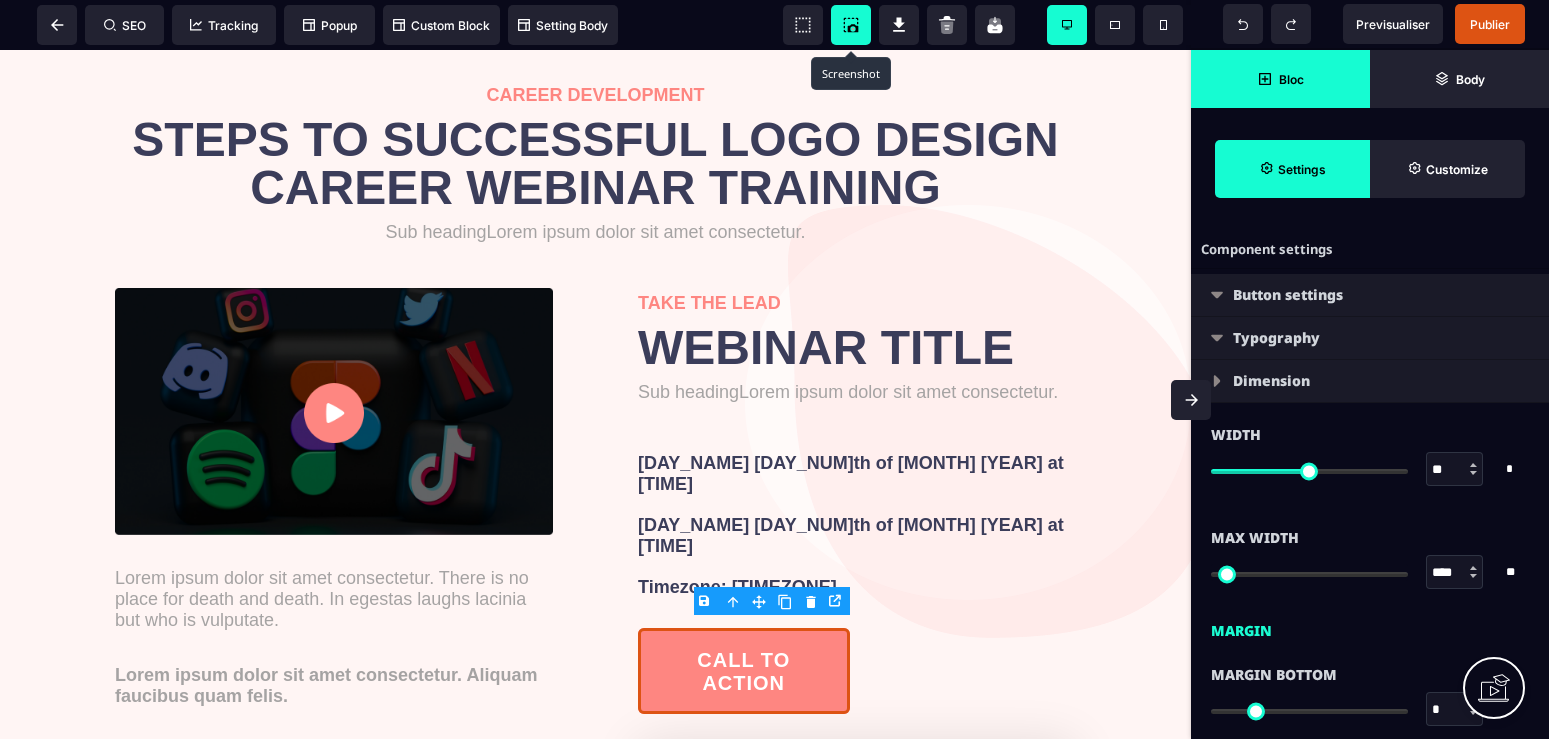 type on "**" 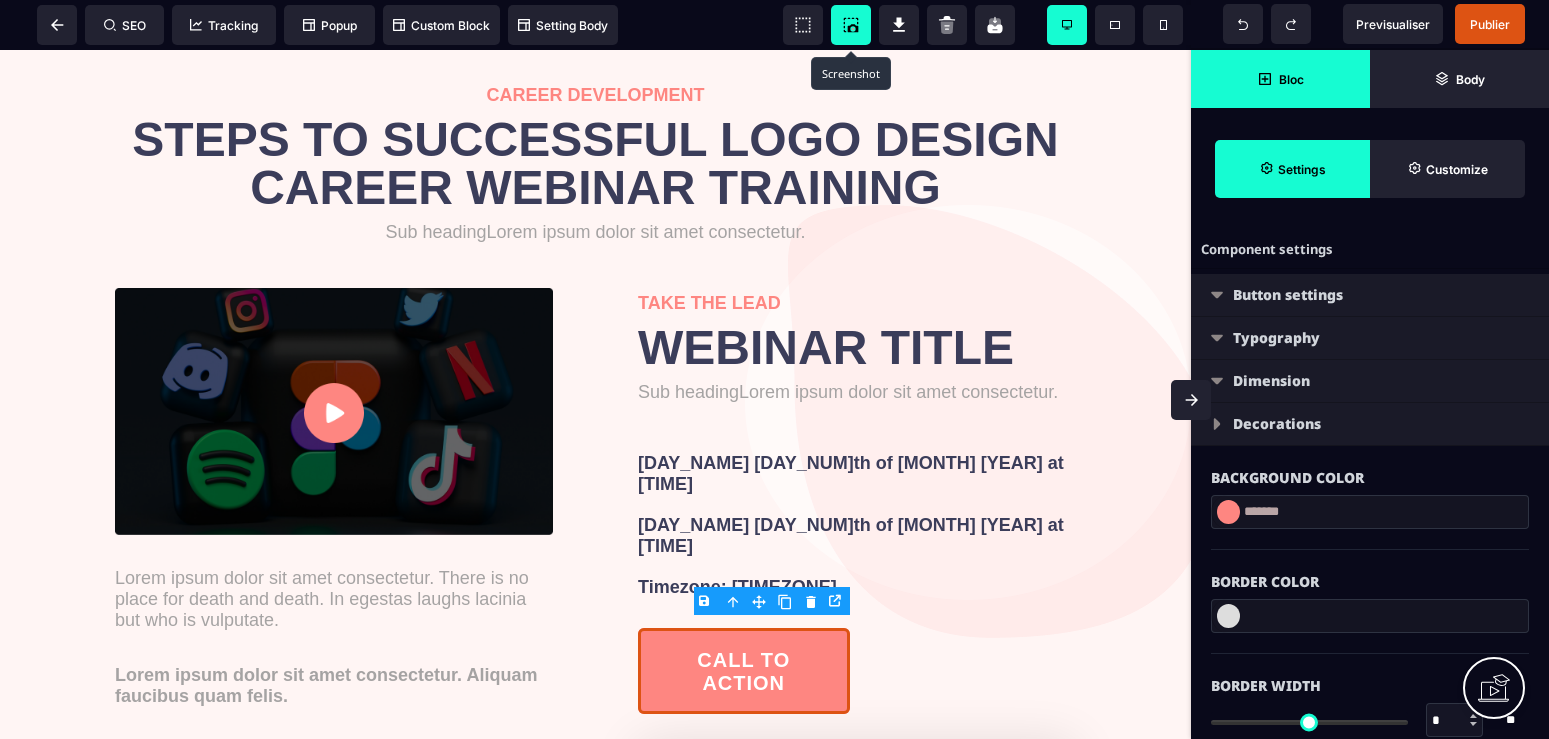 type on "*" 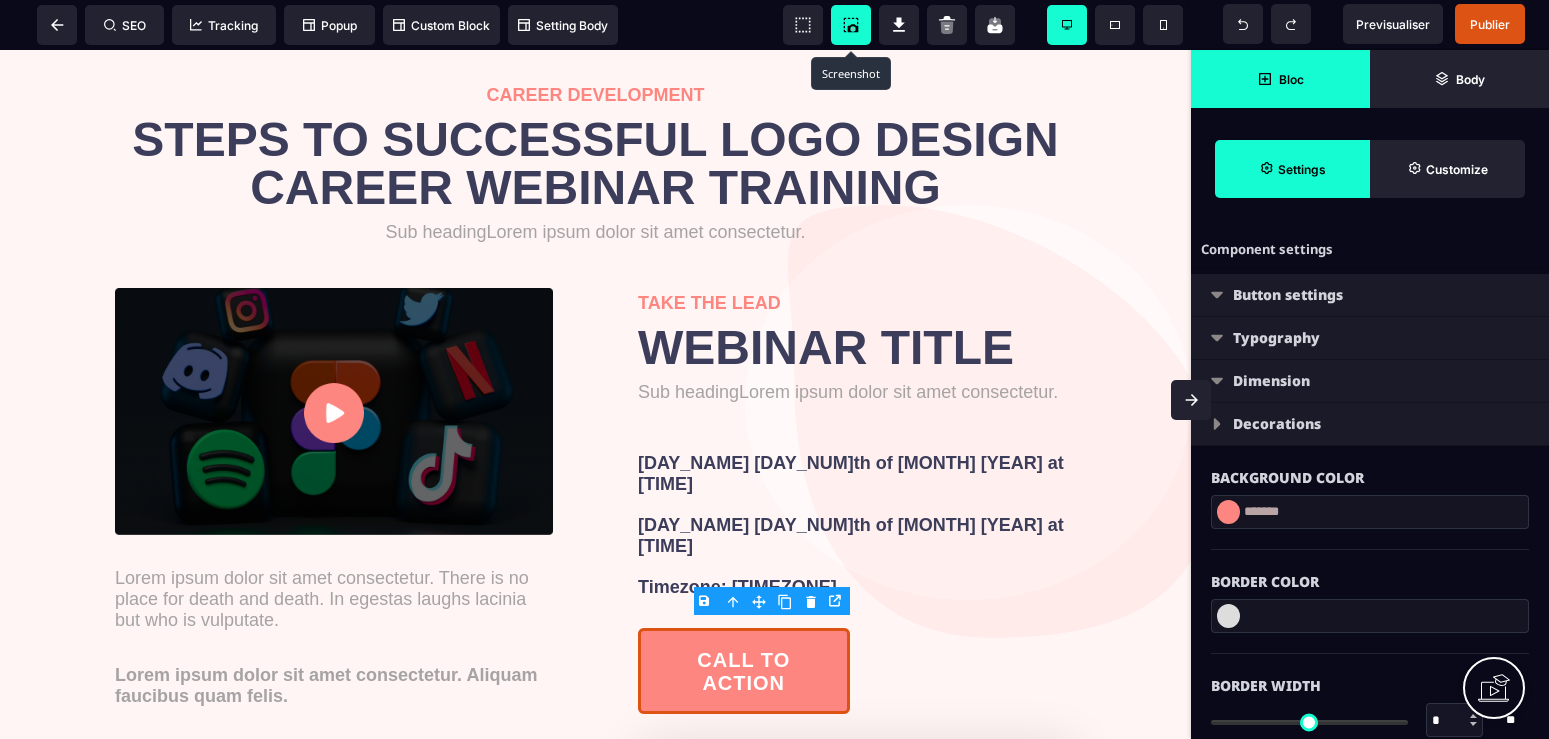 select 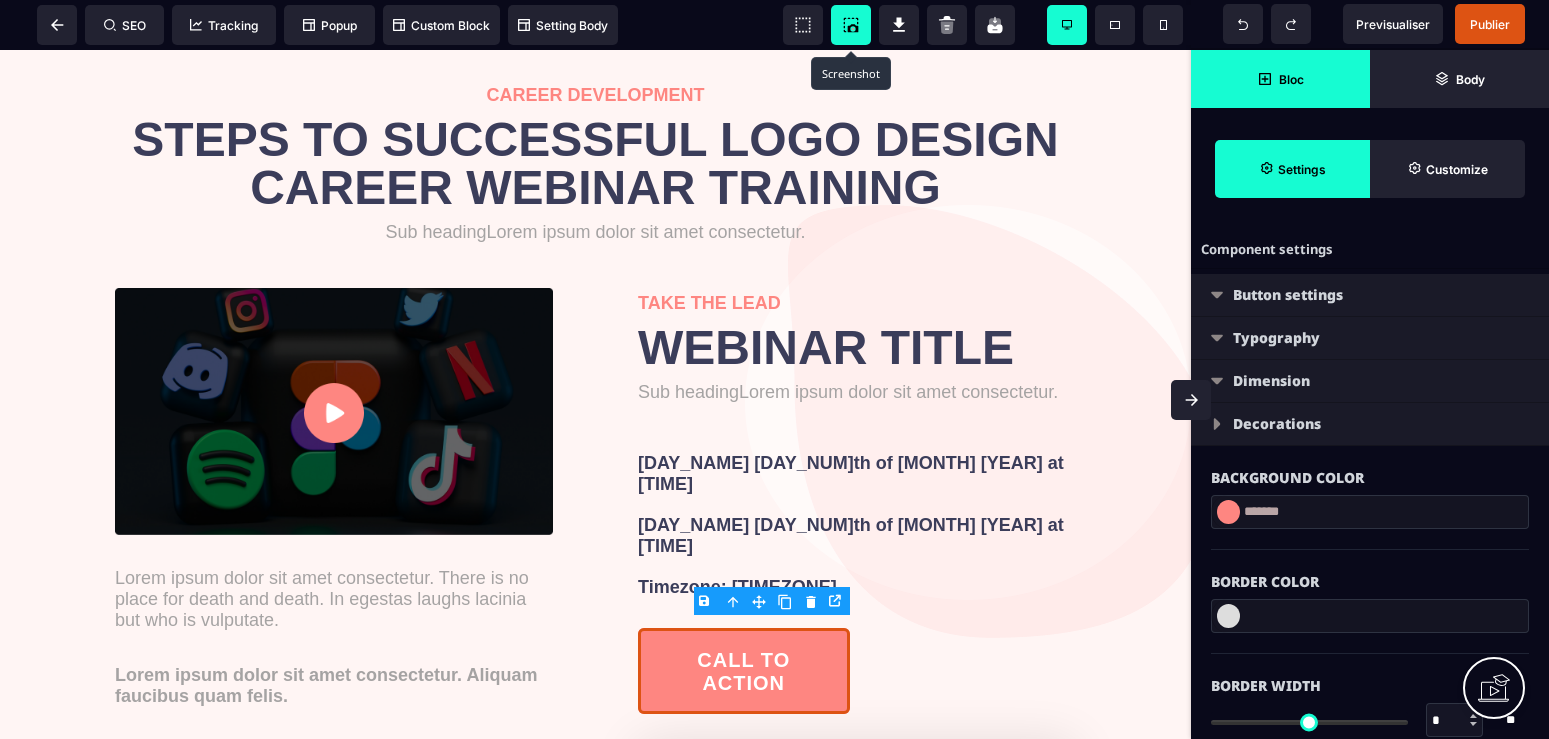 type on "**" 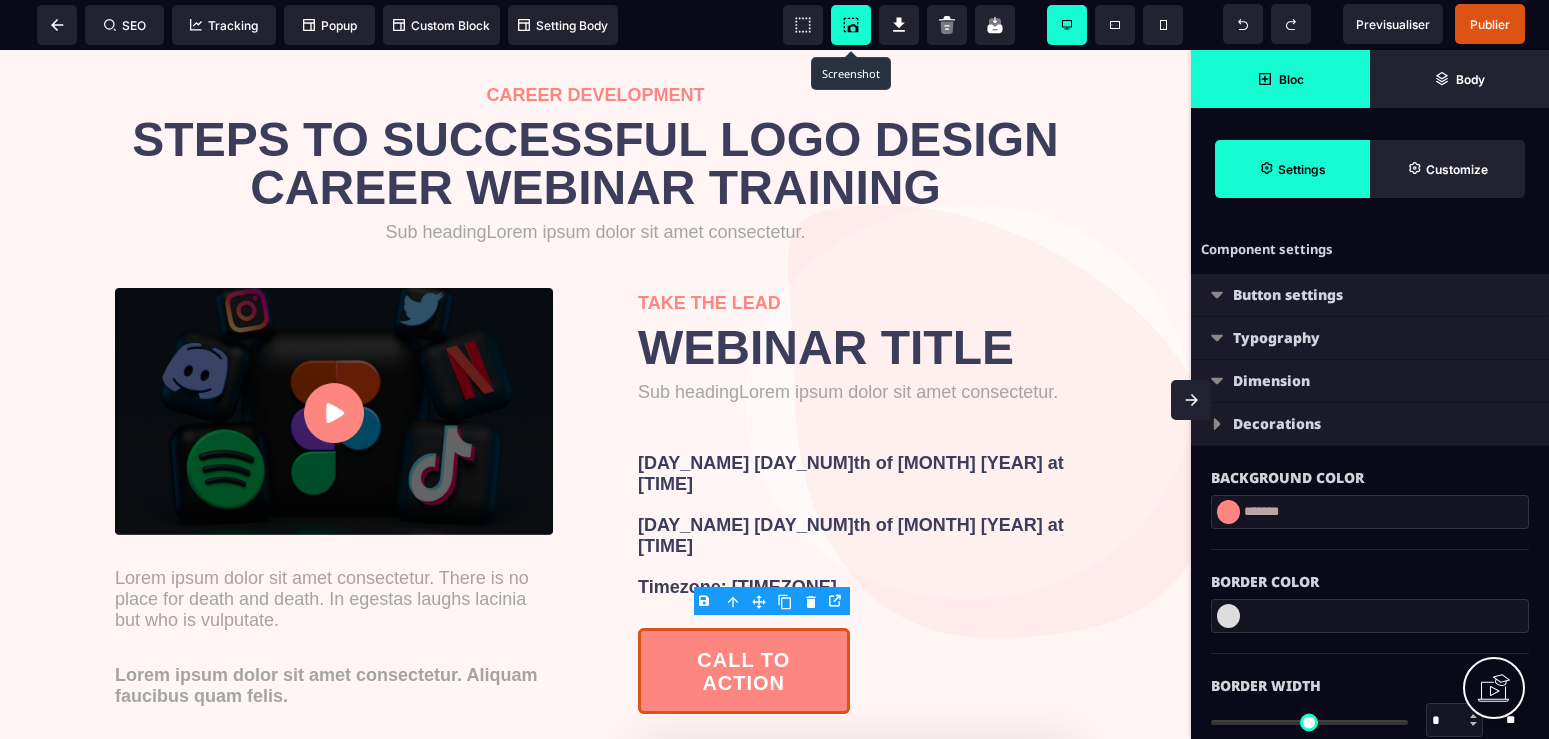 type on "**" 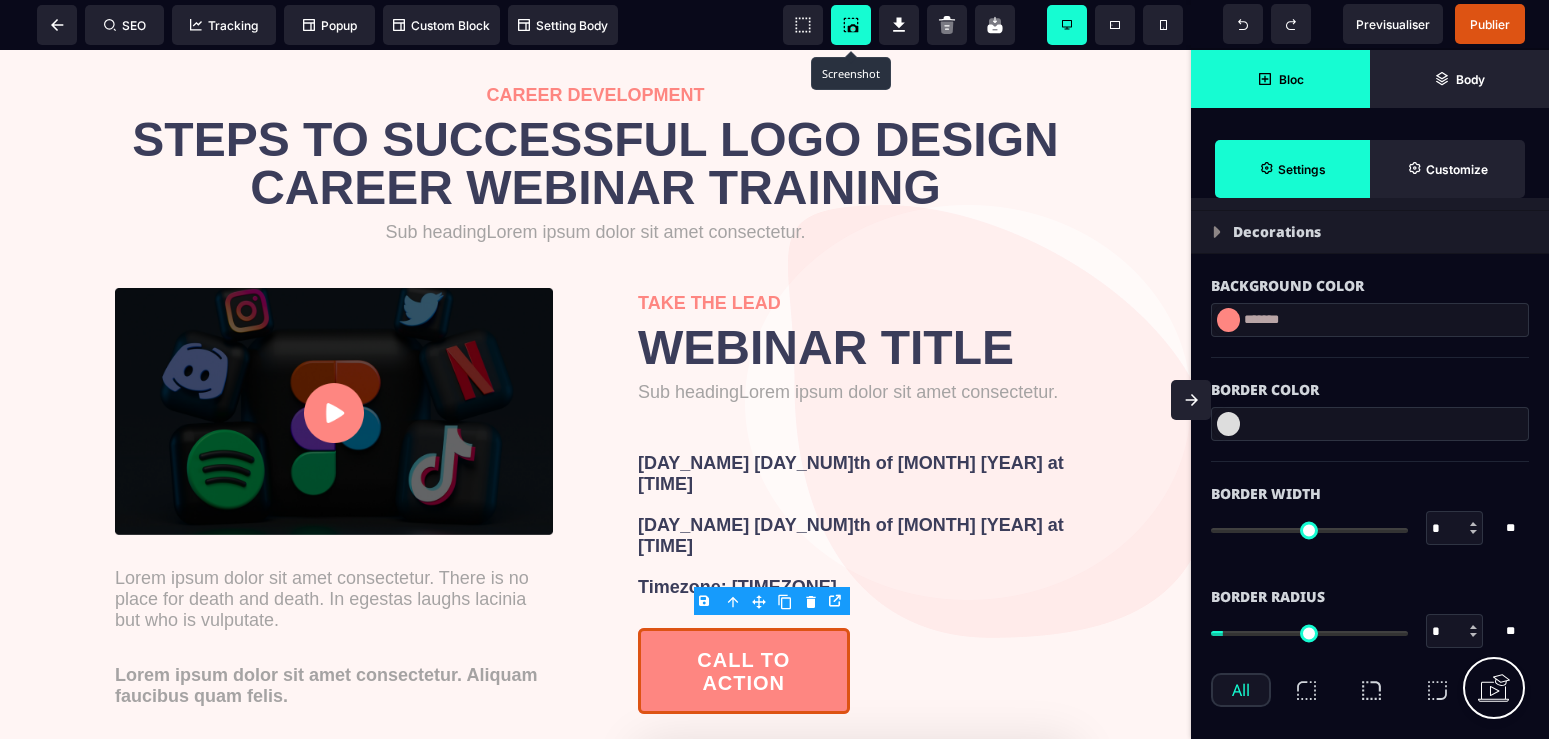 scroll, scrollTop: 180, scrollLeft: 0, axis: vertical 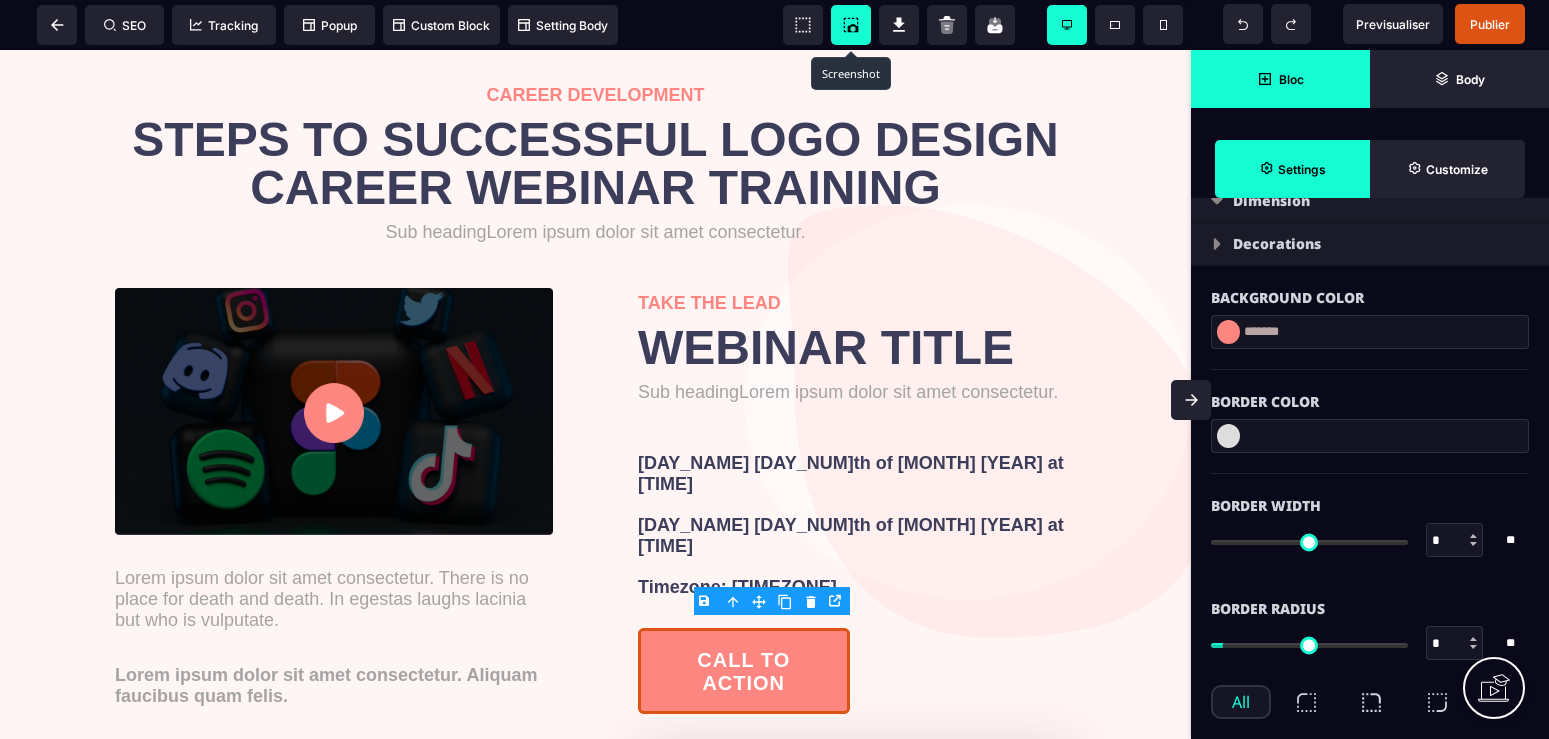 click at bounding box center [1228, 332] 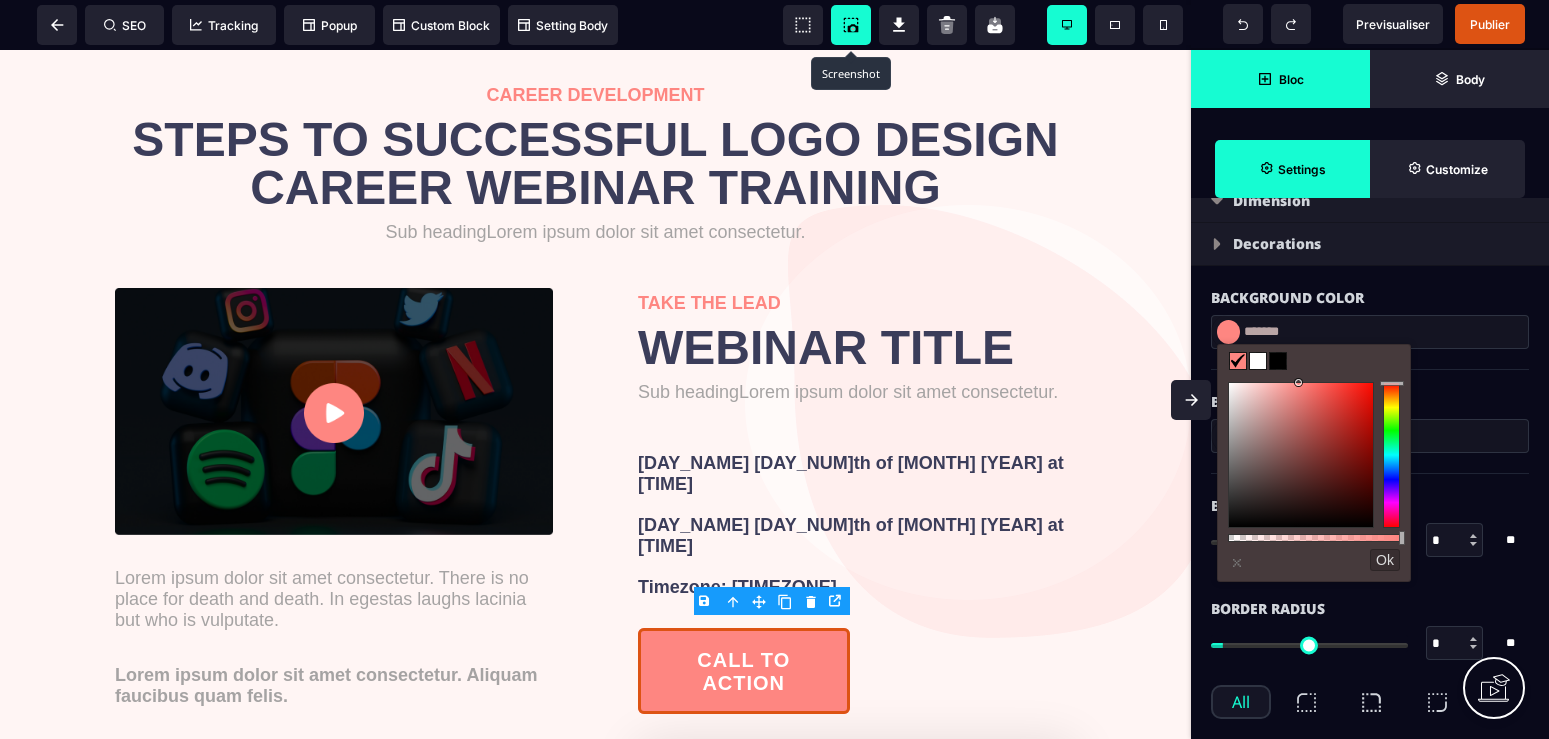 click at bounding box center [1391, 455] 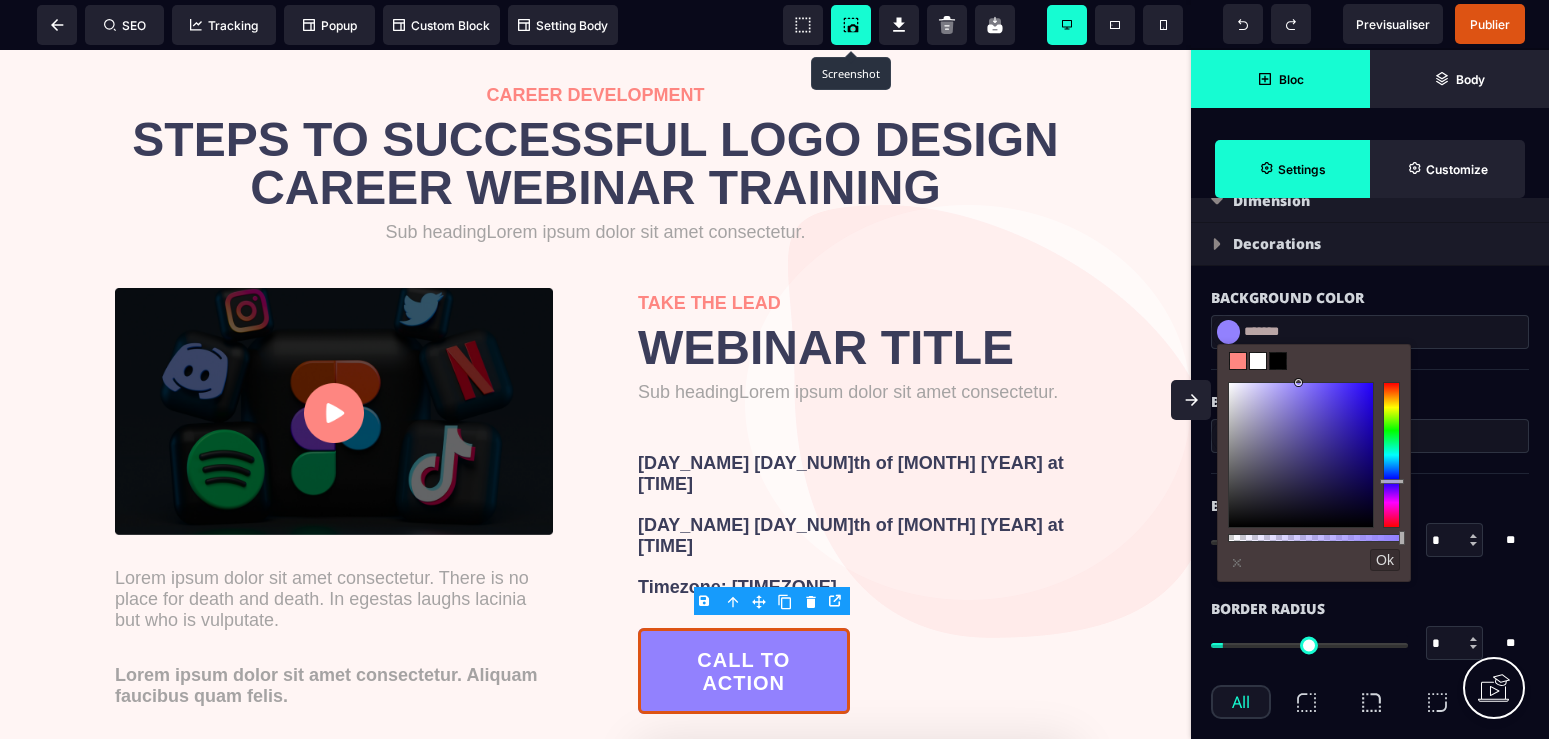click at bounding box center [1301, 455] 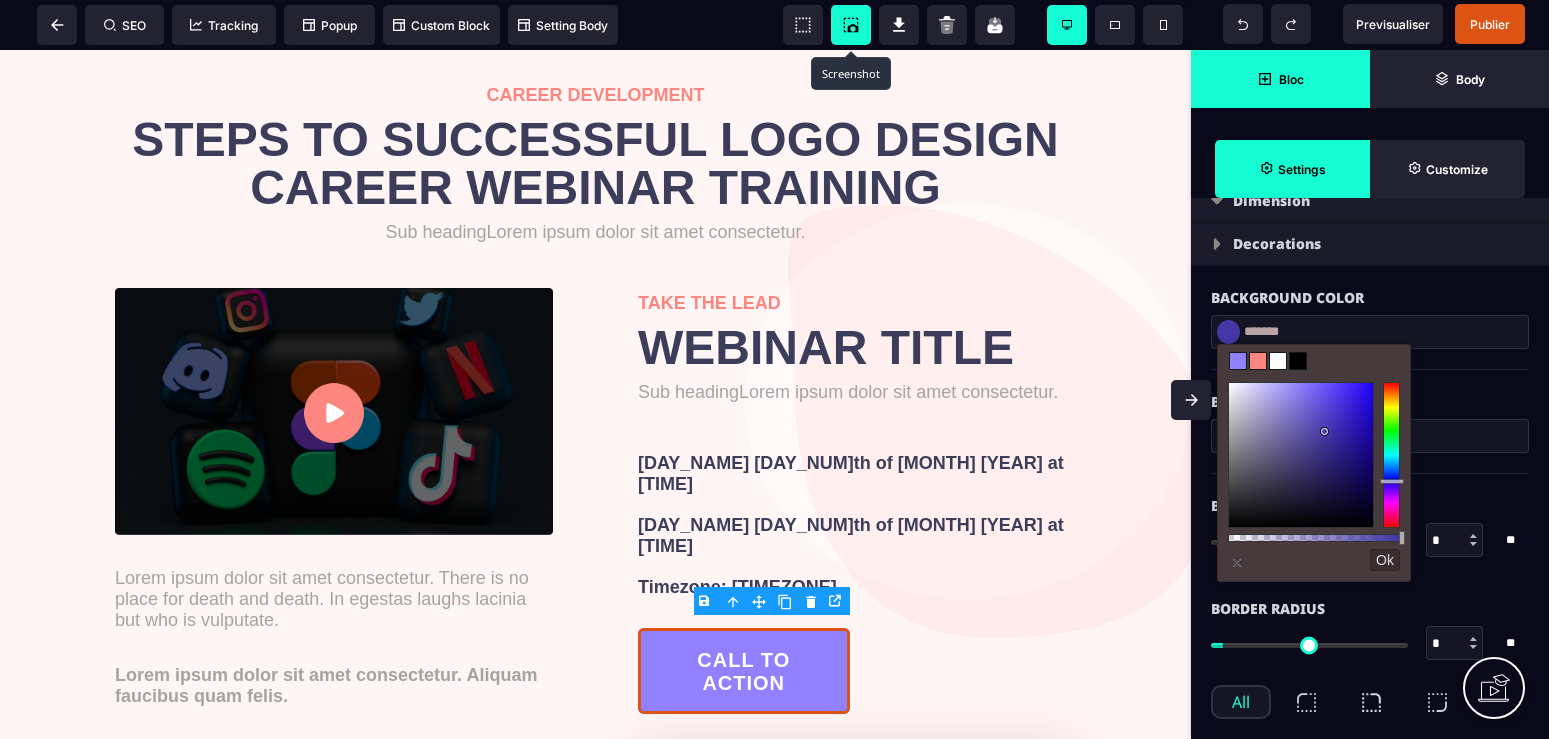 type on "*******" 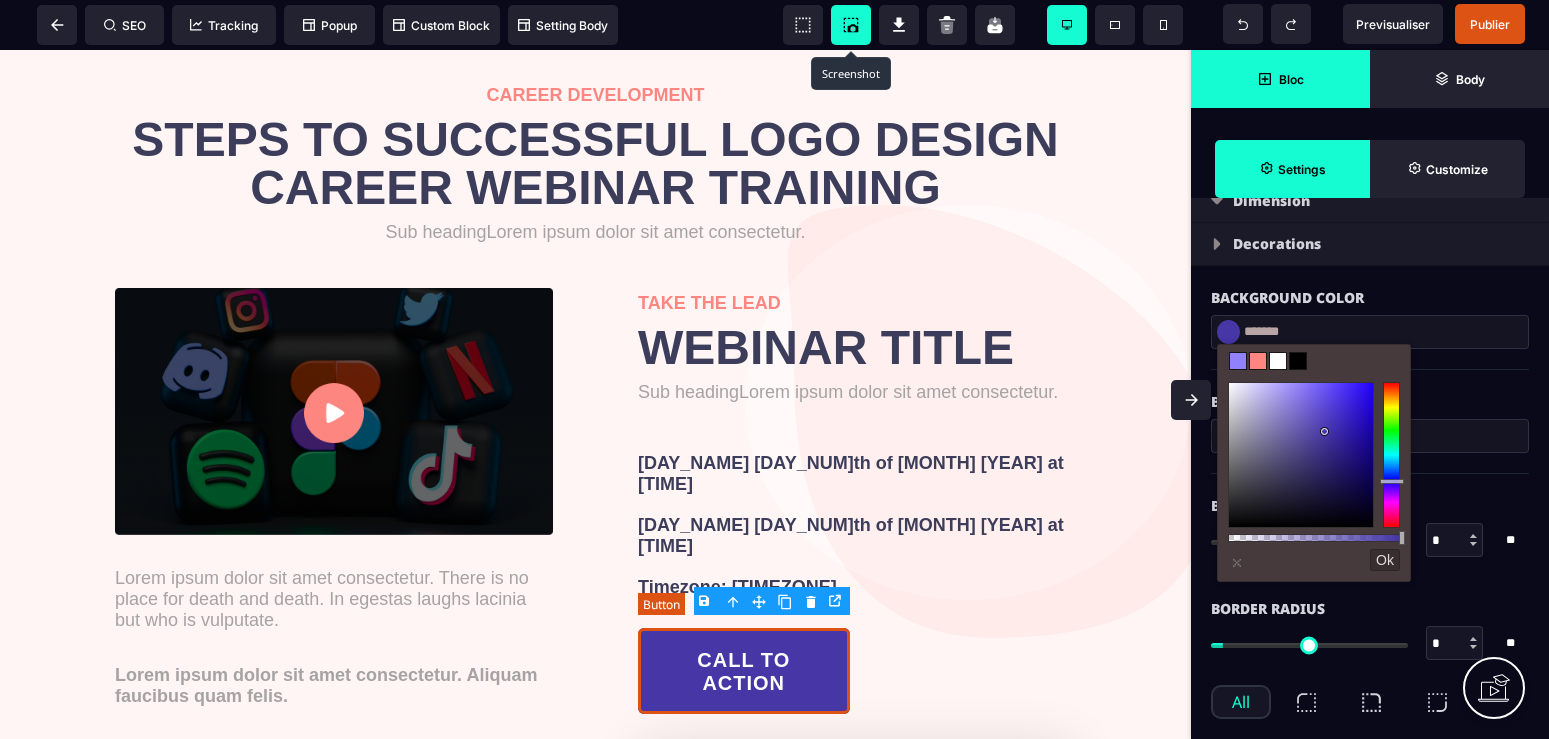 click on "CALL TO ACTION" at bounding box center [744, 672] 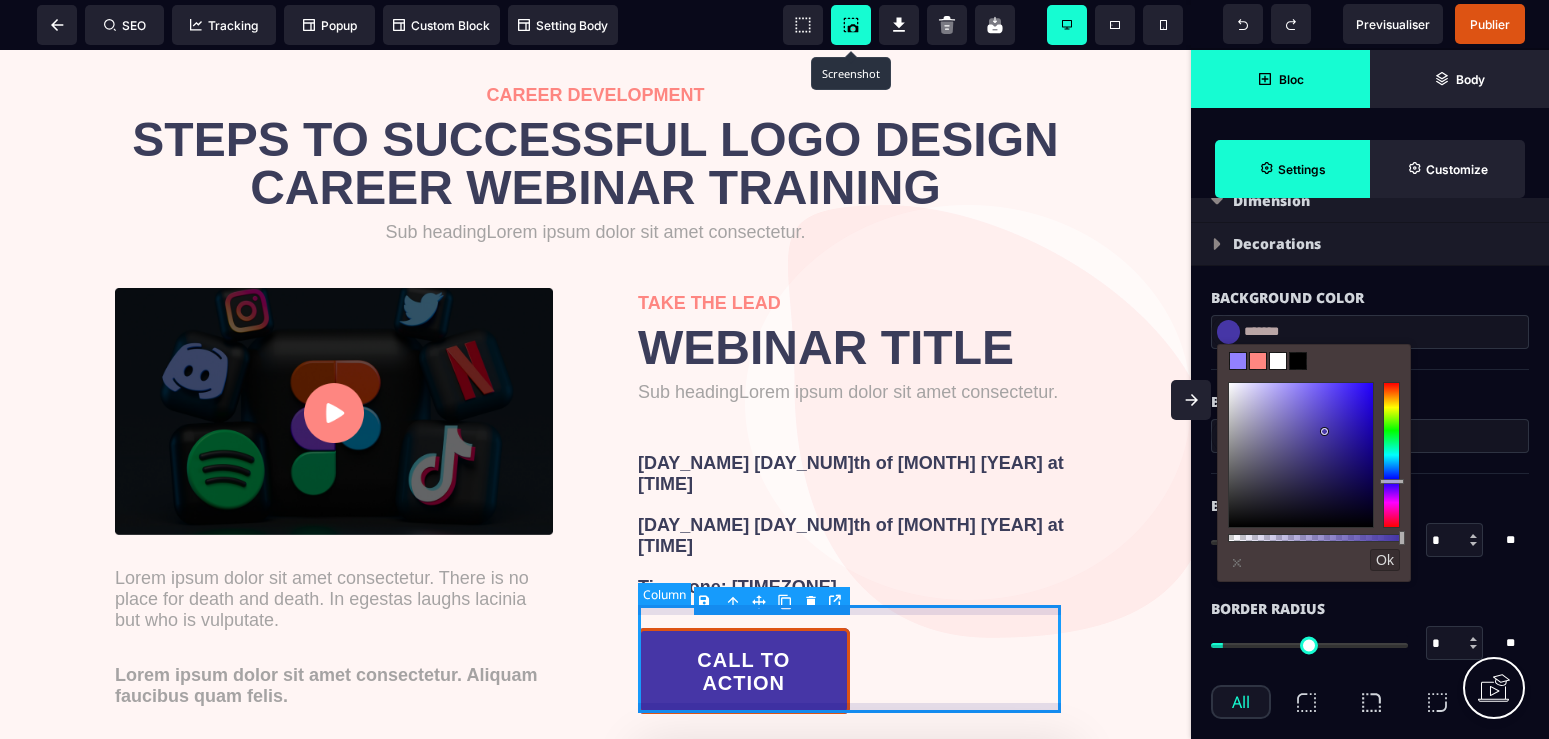 click on "CALL TO ACTION" at bounding box center [849, 671] 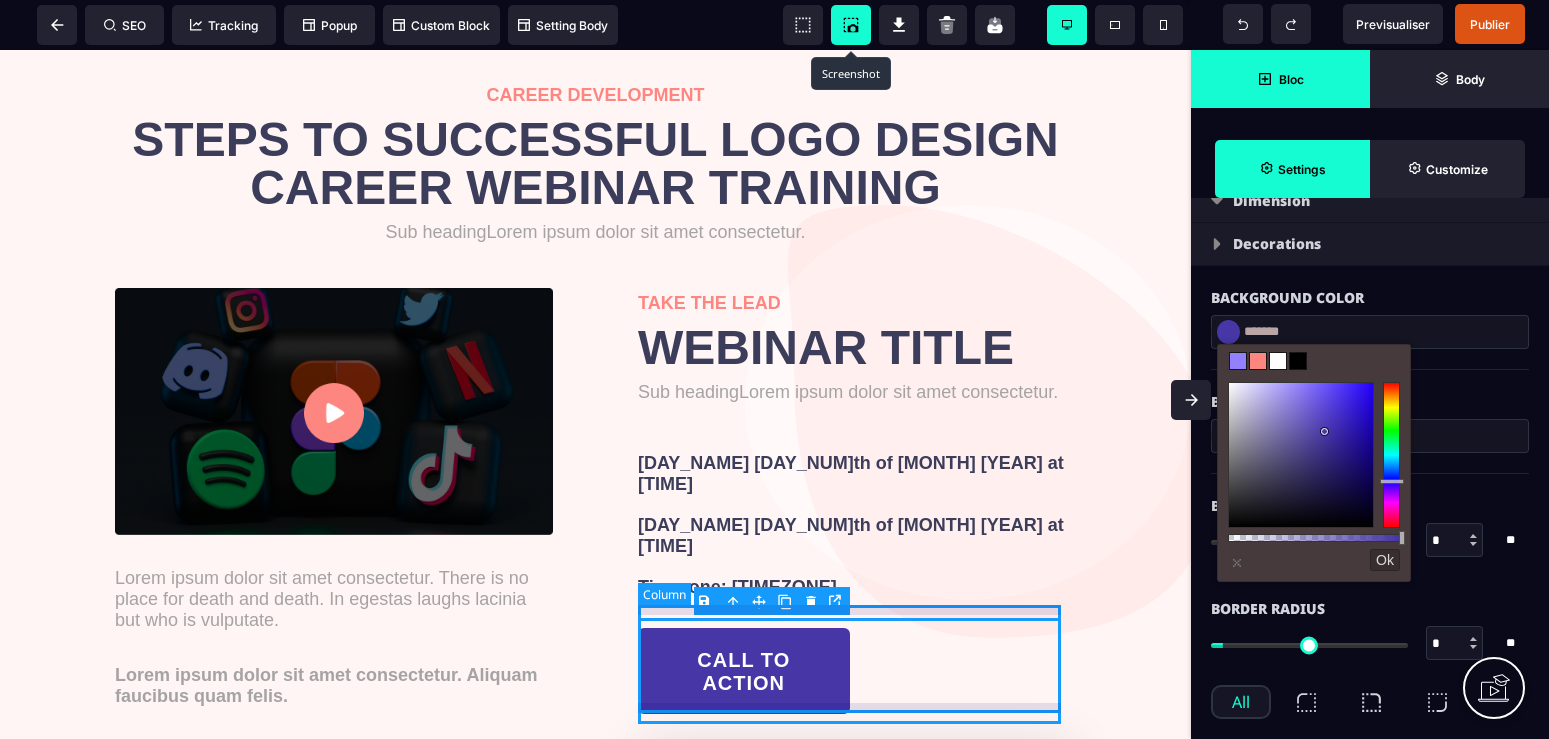 select on "*" 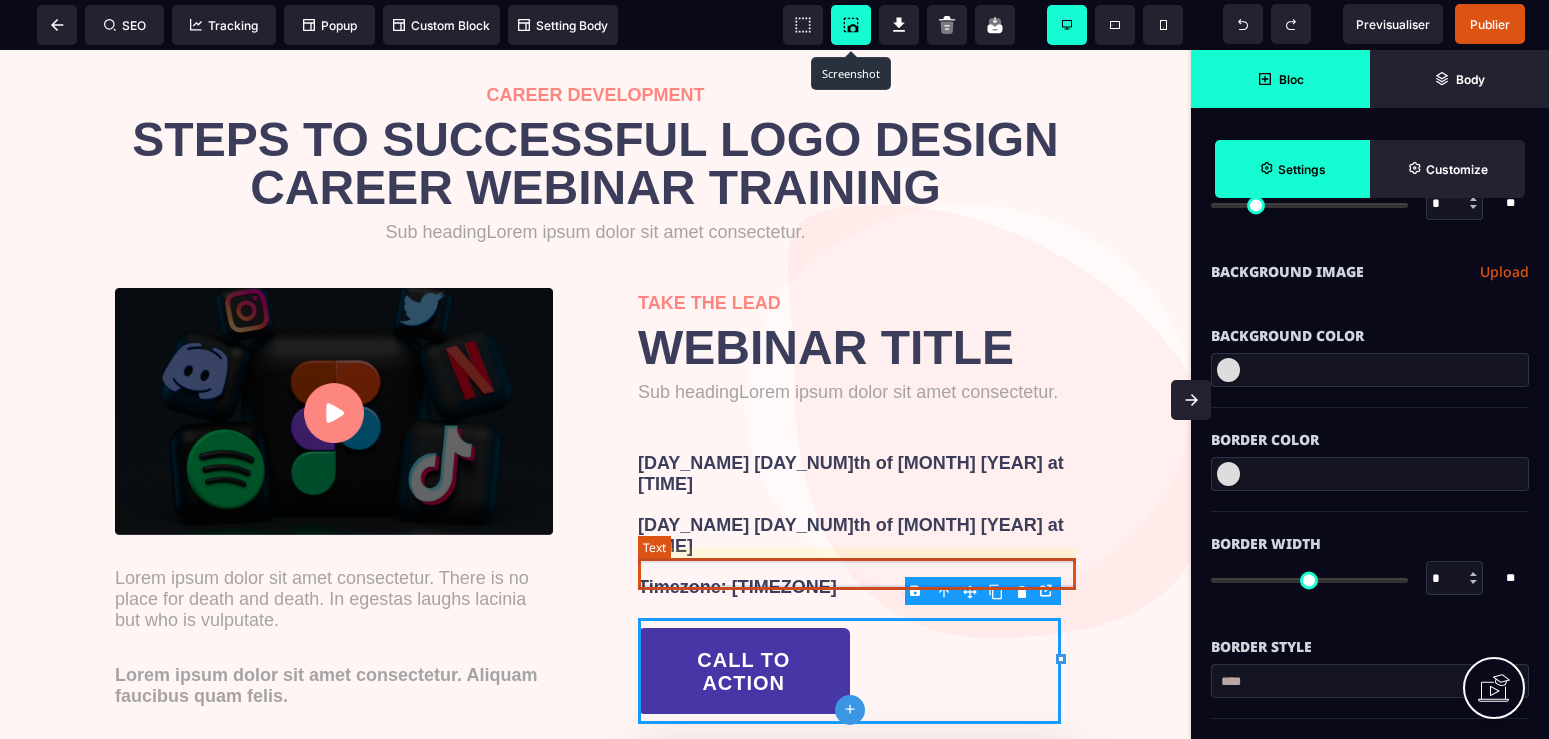 scroll, scrollTop: 0, scrollLeft: 0, axis: both 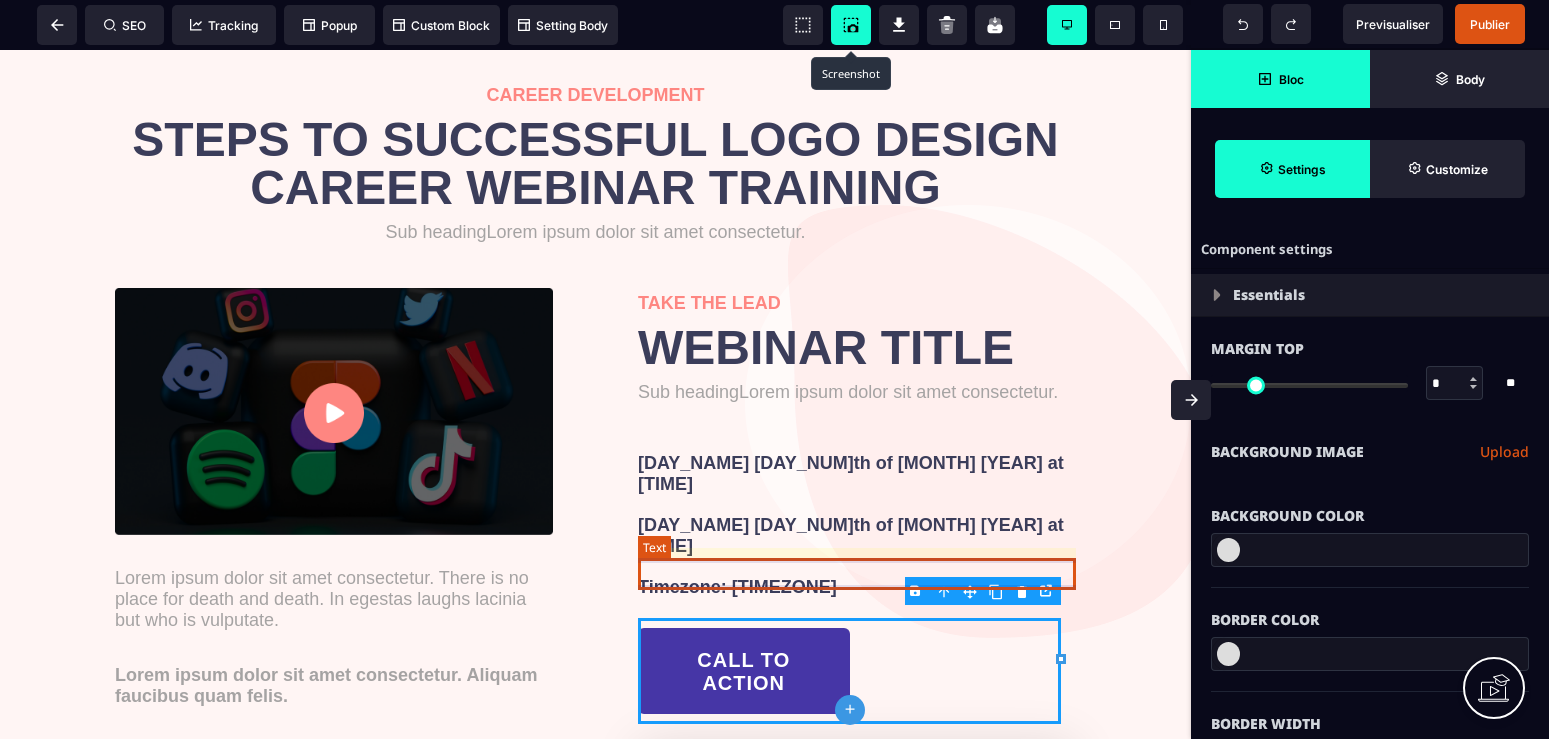 type on "*" 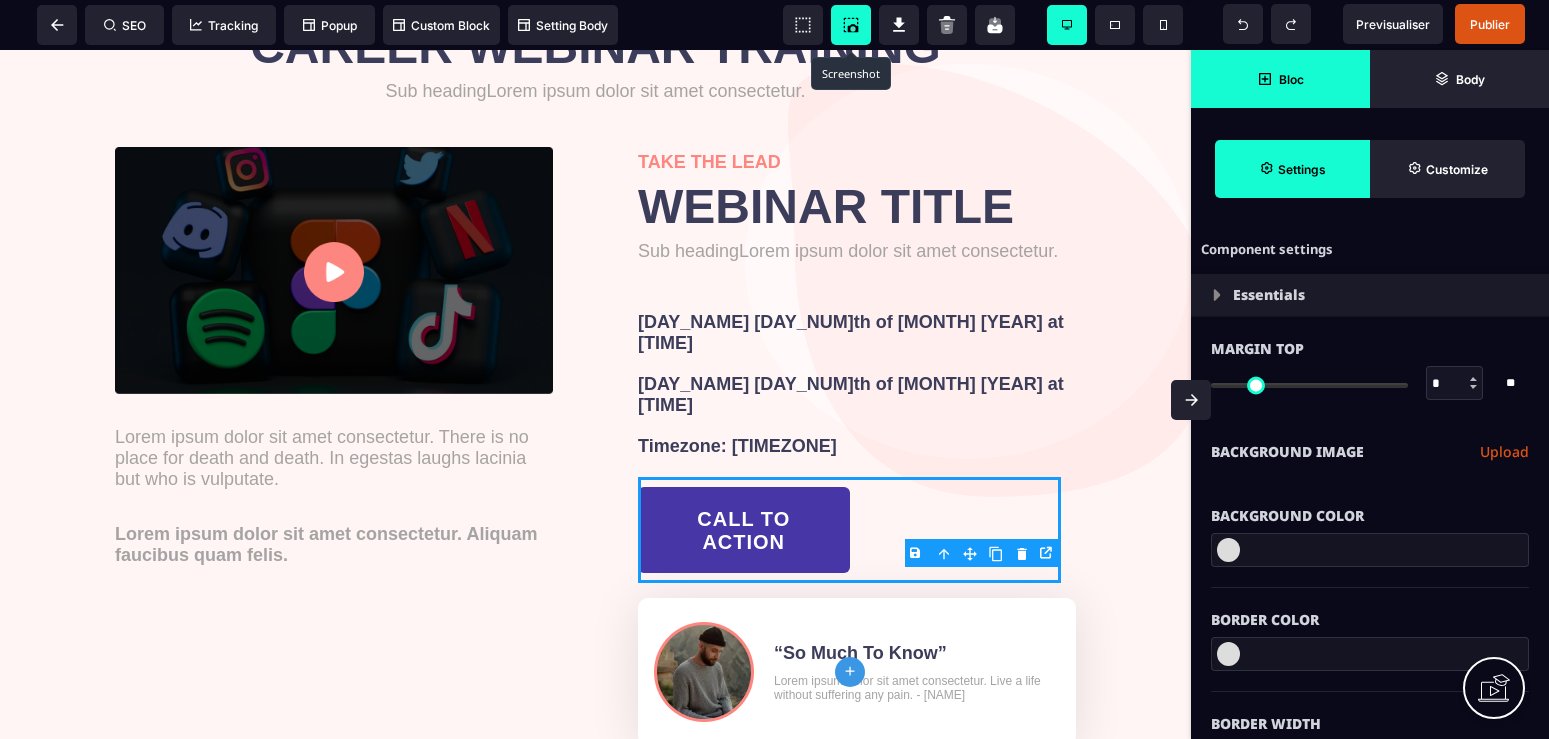 scroll, scrollTop: 0, scrollLeft: 0, axis: both 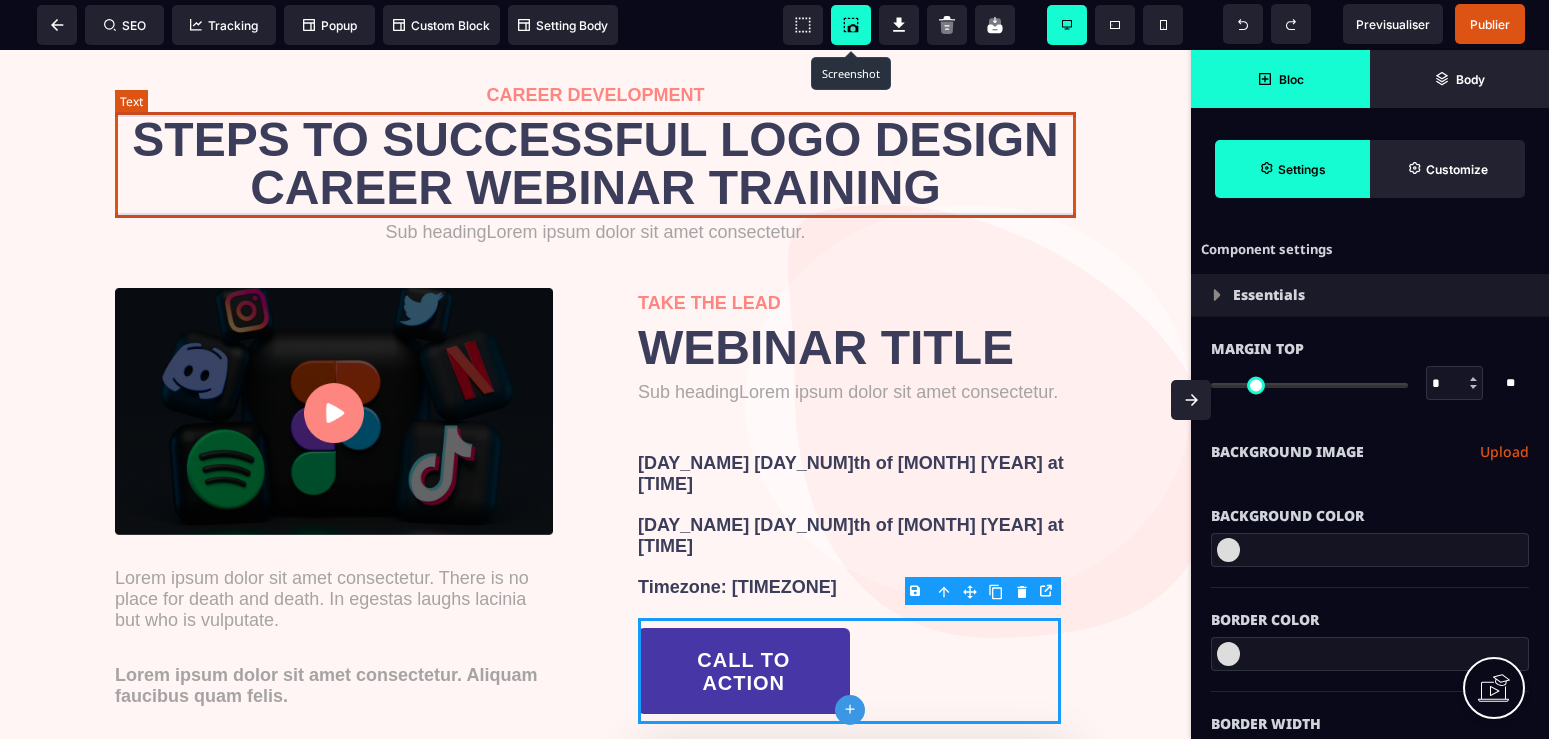 click on "STEPS TO SUCCESSFUL LOGO DESIGN CAREER WEBINAR TRAINING" at bounding box center (595, 164) 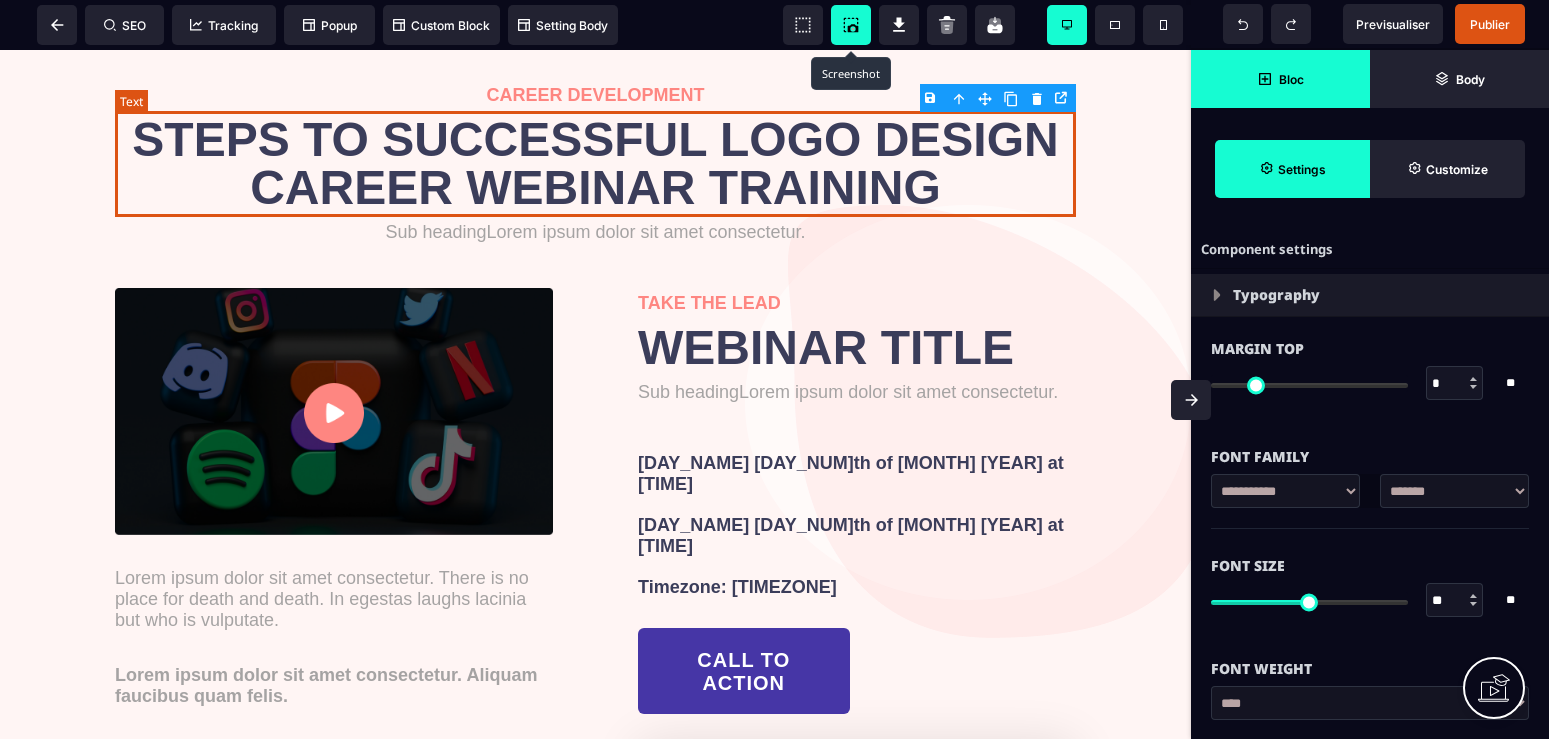 click on "STEPS TO SUCCESSFUL LOGO DESIGN CAREER WEBINAR TRAINING" at bounding box center [595, 164] 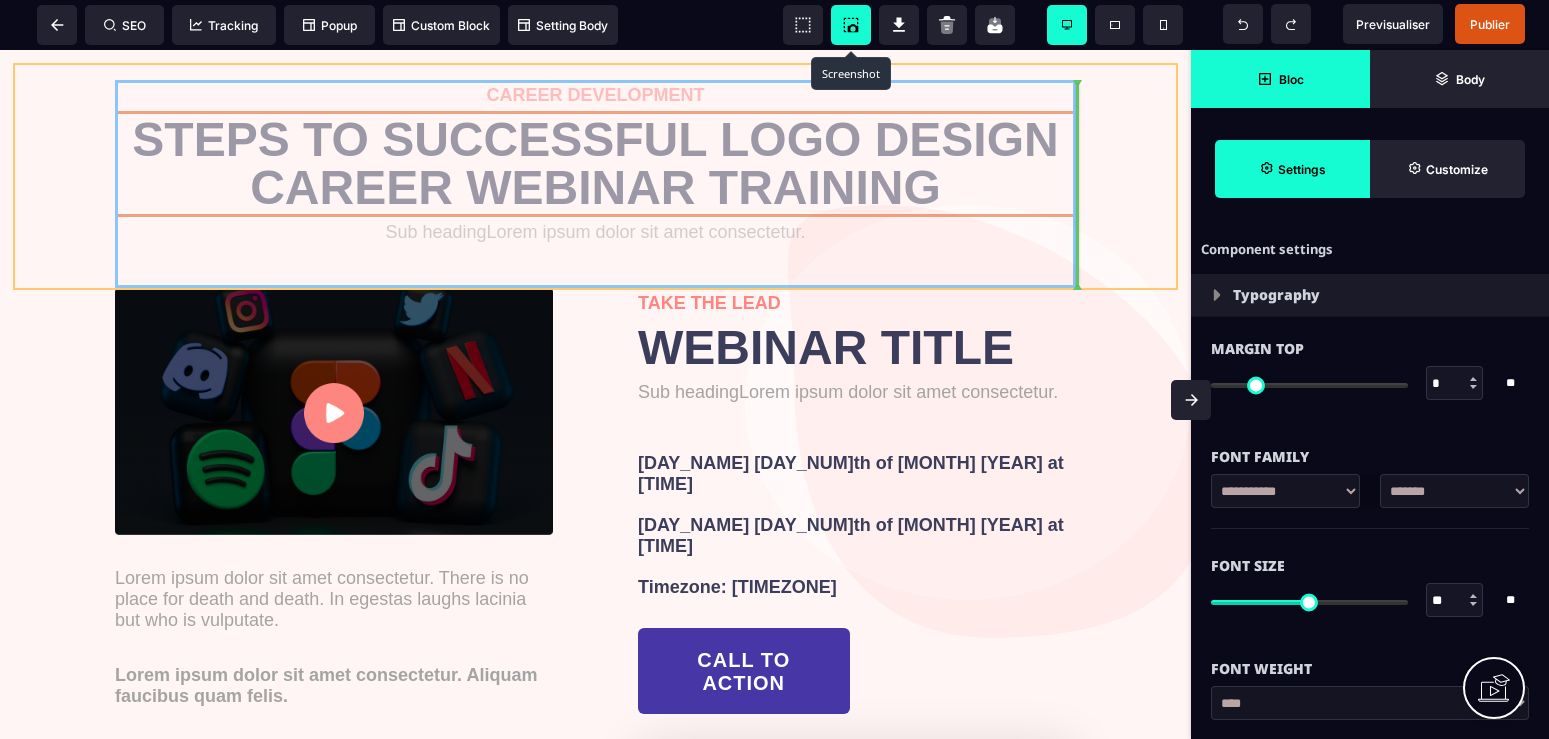 drag, startPoint x: 931, startPoint y: 188, endPoint x: 762, endPoint y: 175, distance: 169.49927 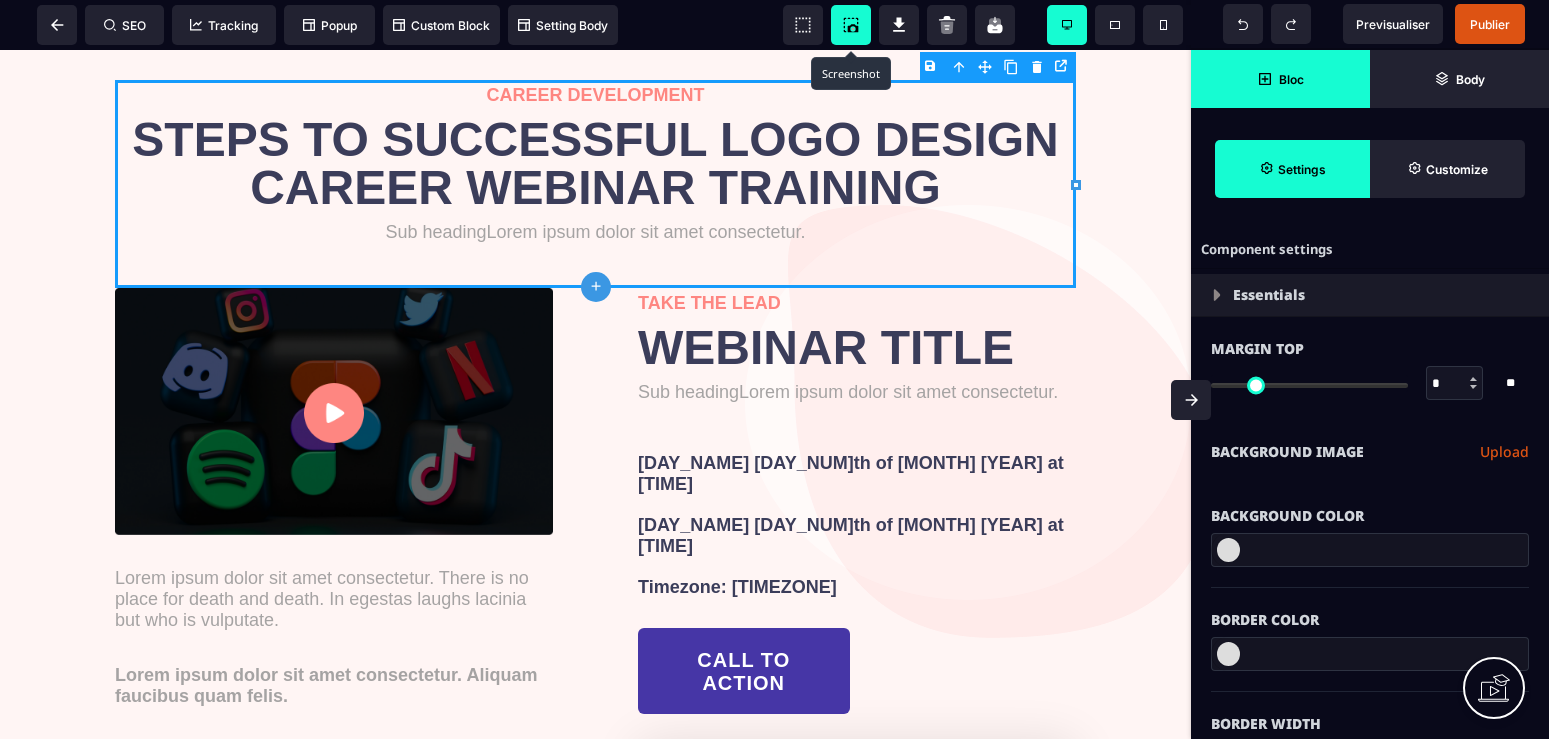 click on "STEPS TO SUCCESSFUL LOGO DESIGN CAREER WEBINAR TRAINING" at bounding box center (595, 164) 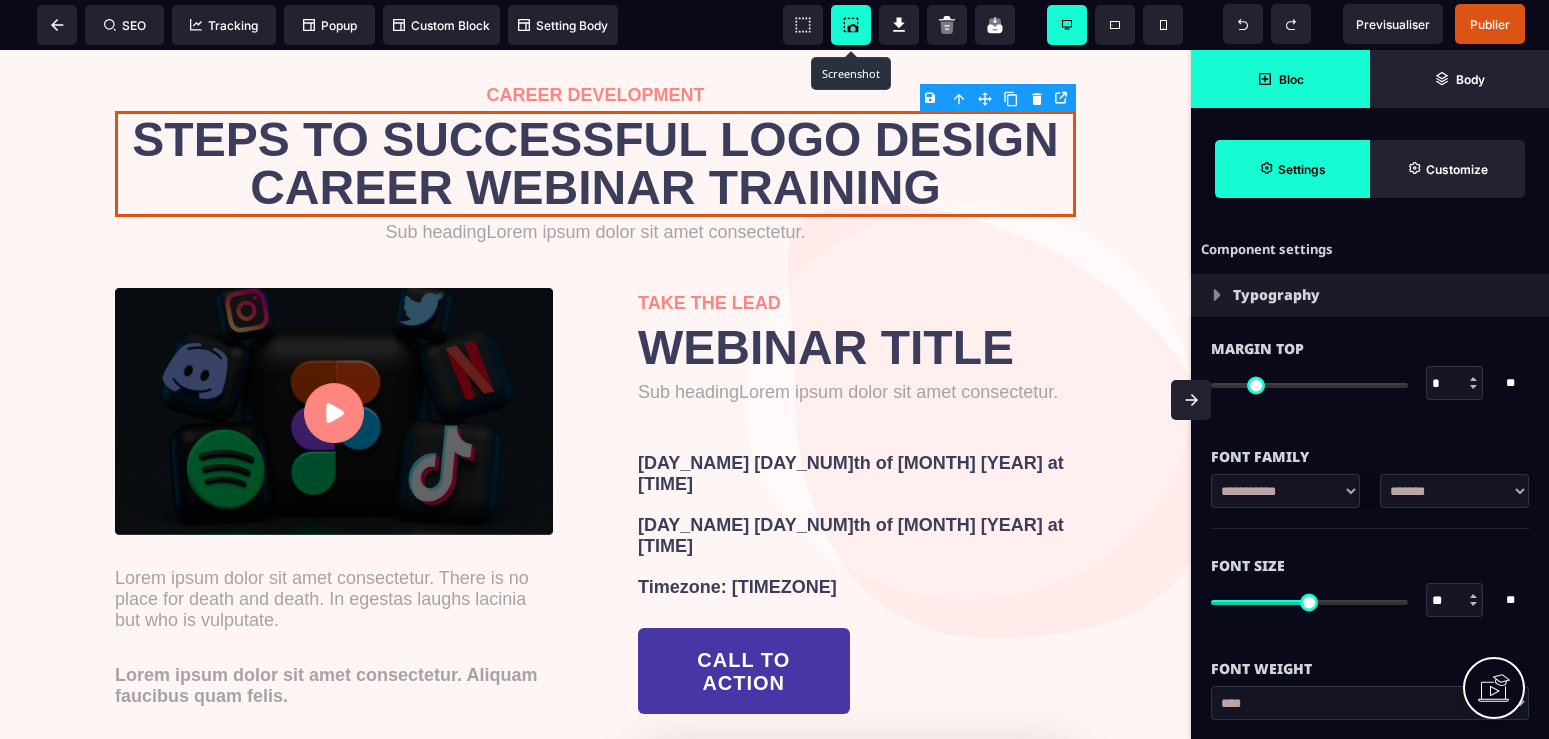 click on "STEPS TO SUCCESSFUL LOGO DESIGN CAREER WEBINAR TRAINING" at bounding box center [595, 164] 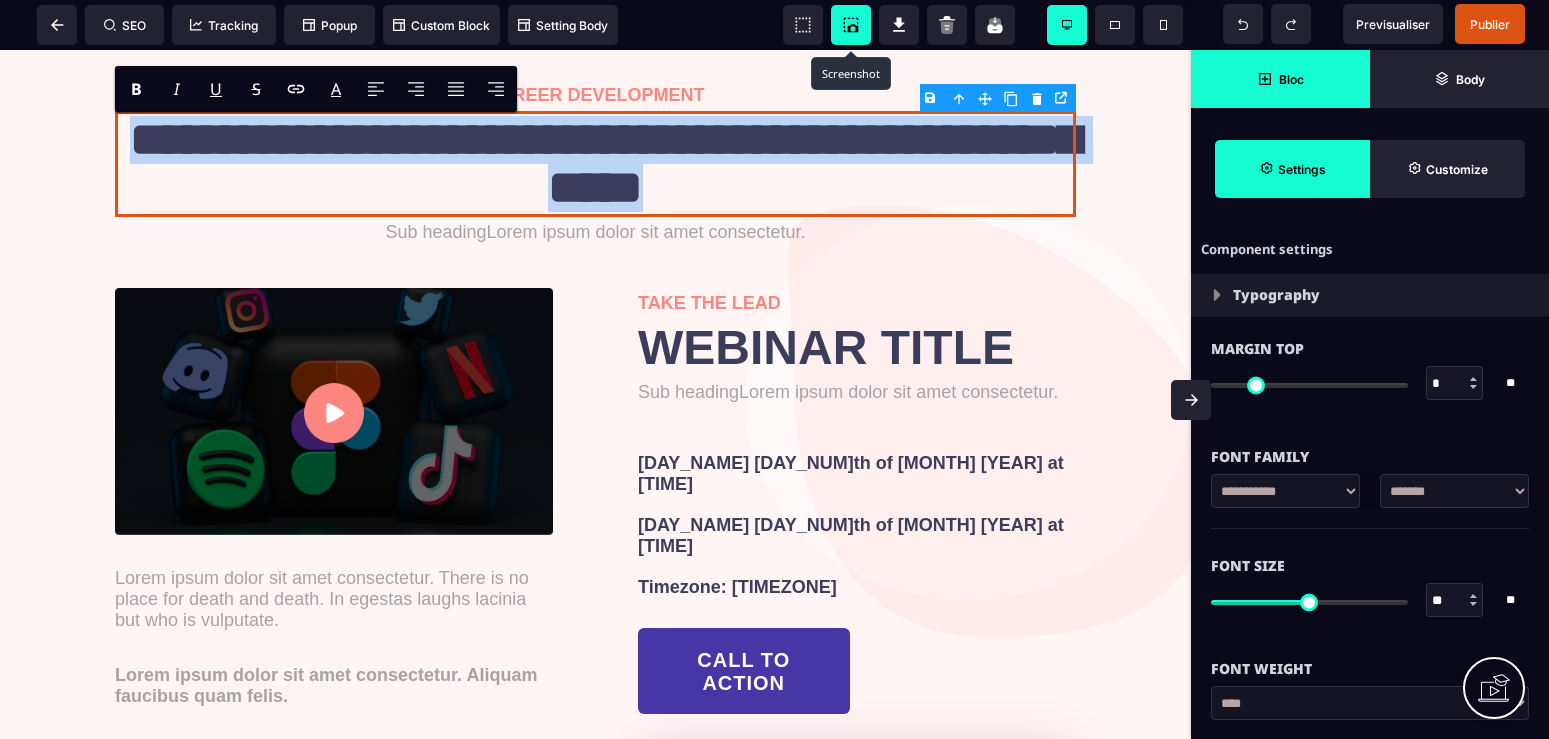 drag, startPoint x: 931, startPoint y: 193, endPoint x: 151, endPoint y: 135, distance: 782.15344 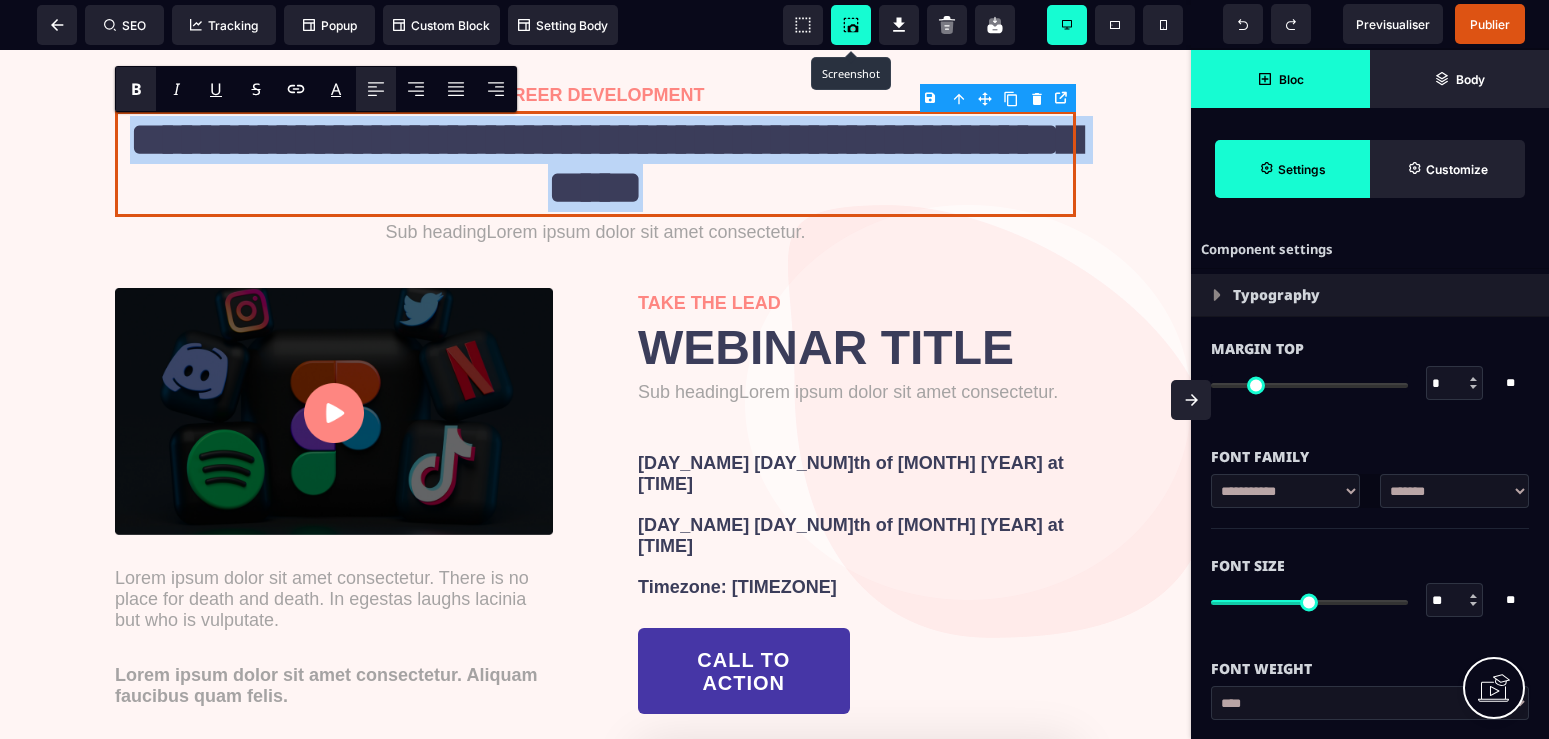 type 